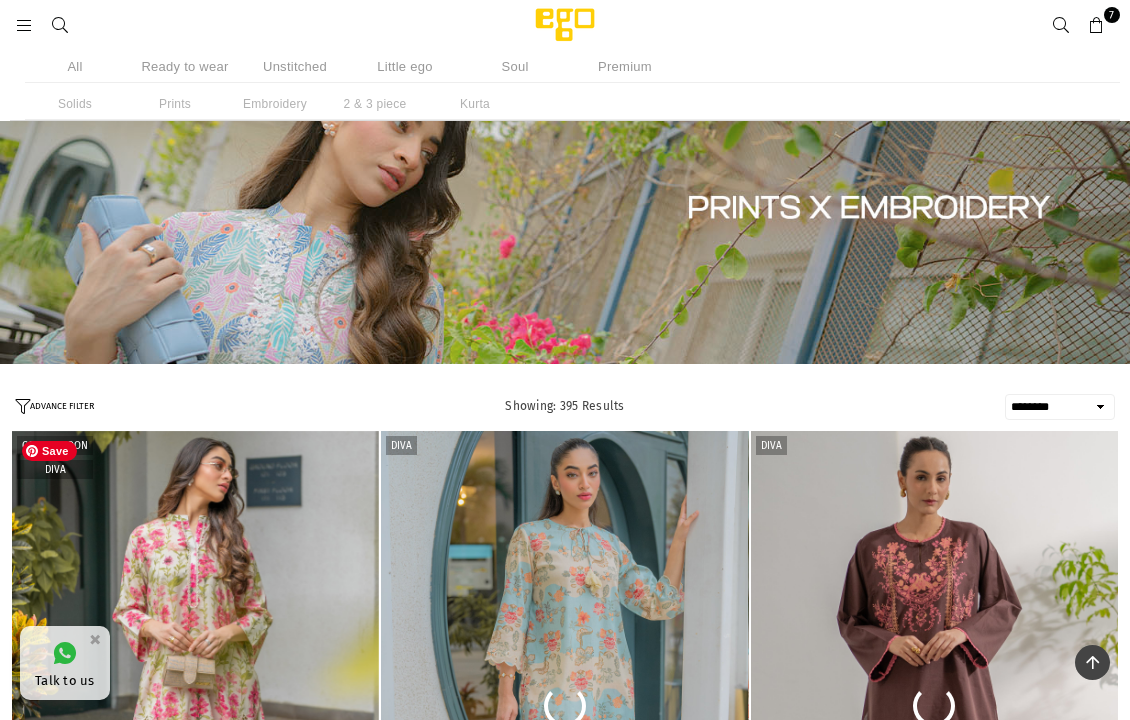 scroll, scrollTop: 345, scrollLeft: 0, axis: vertical 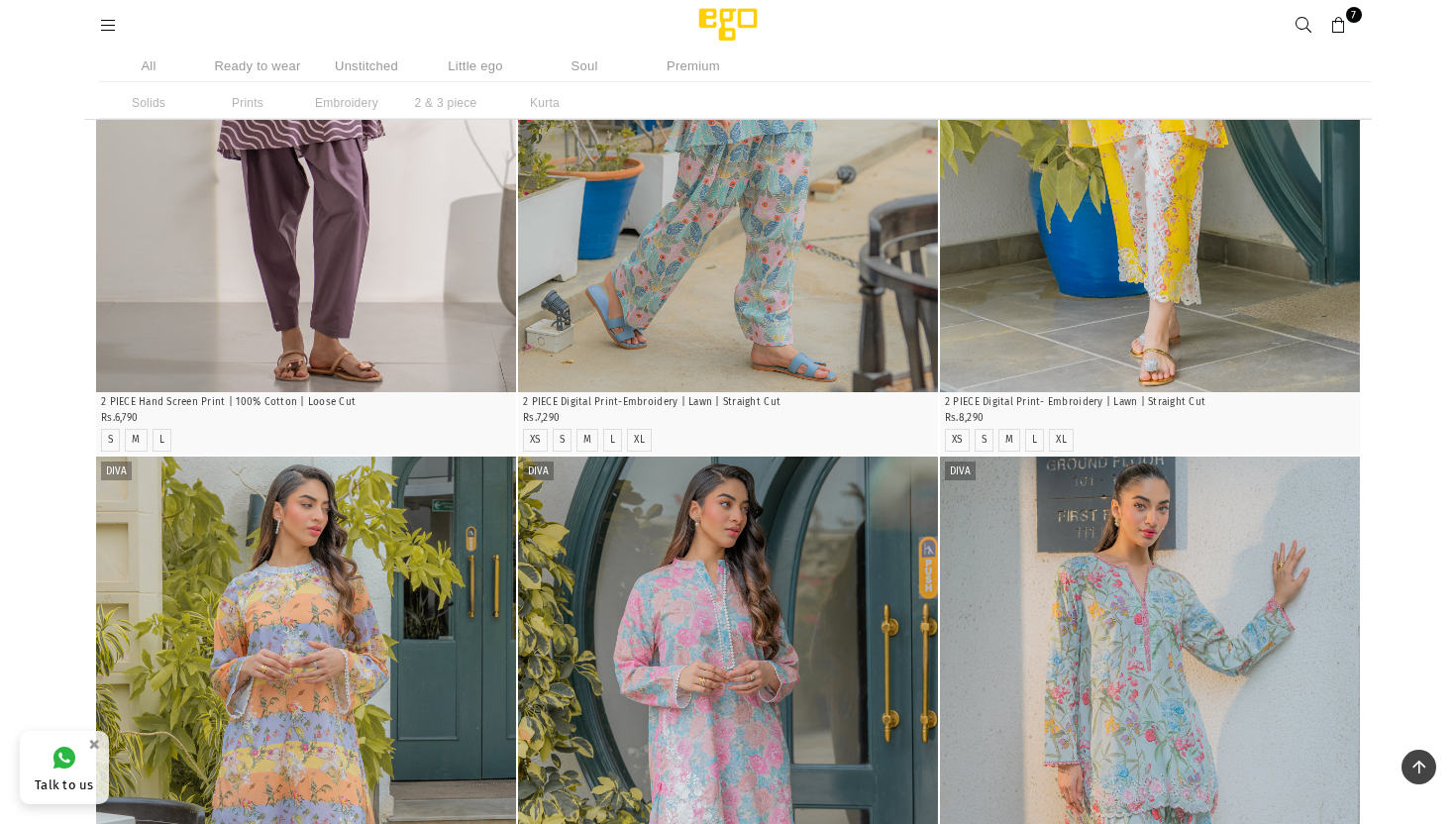 click on "Unstitched" at bounding box center [366, 65] 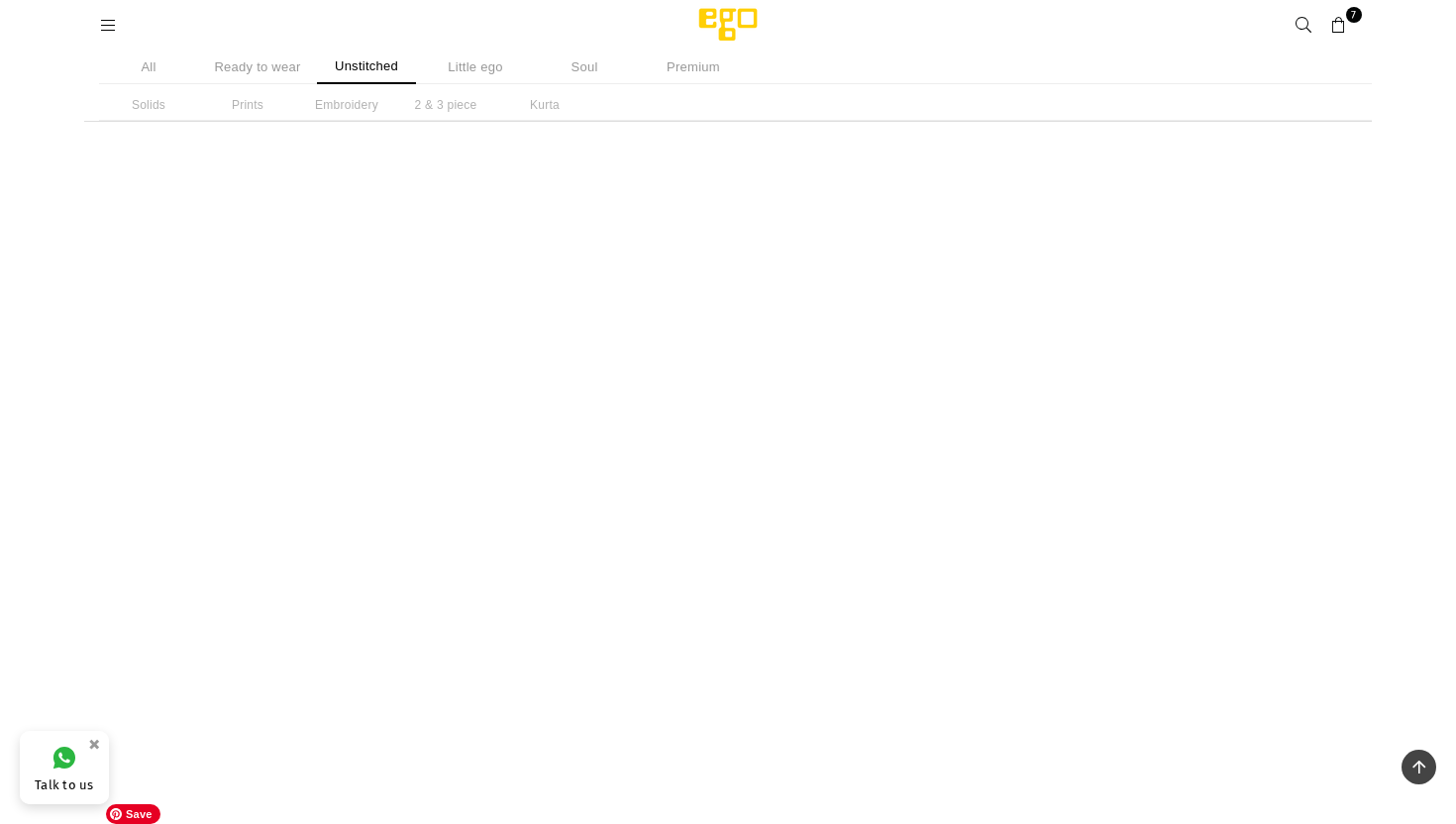 scroll, scrollTop: 6004, scrollLeft: 0, axis: vertical 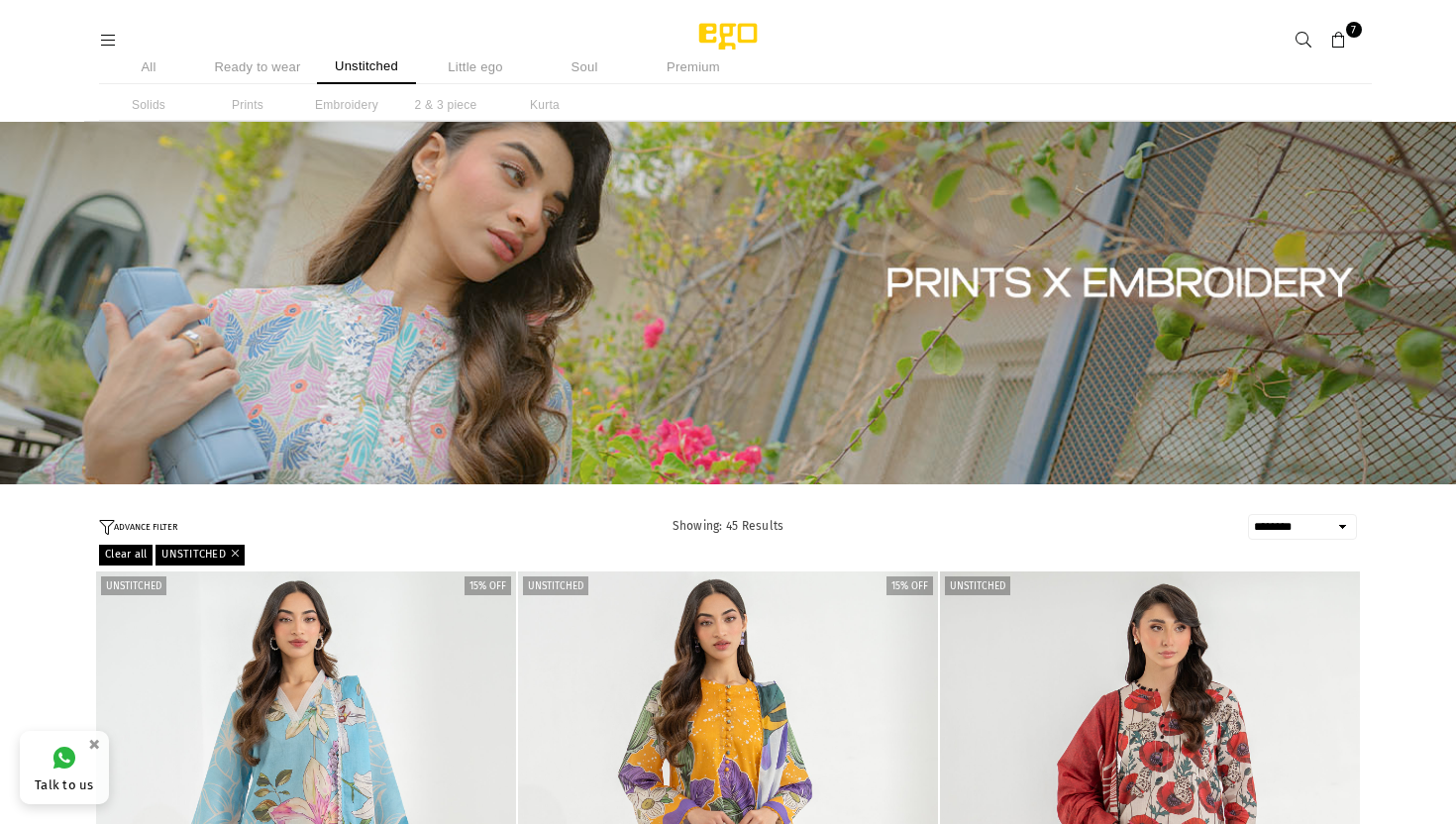 click on "**********" at bounding box center [1302, 527] 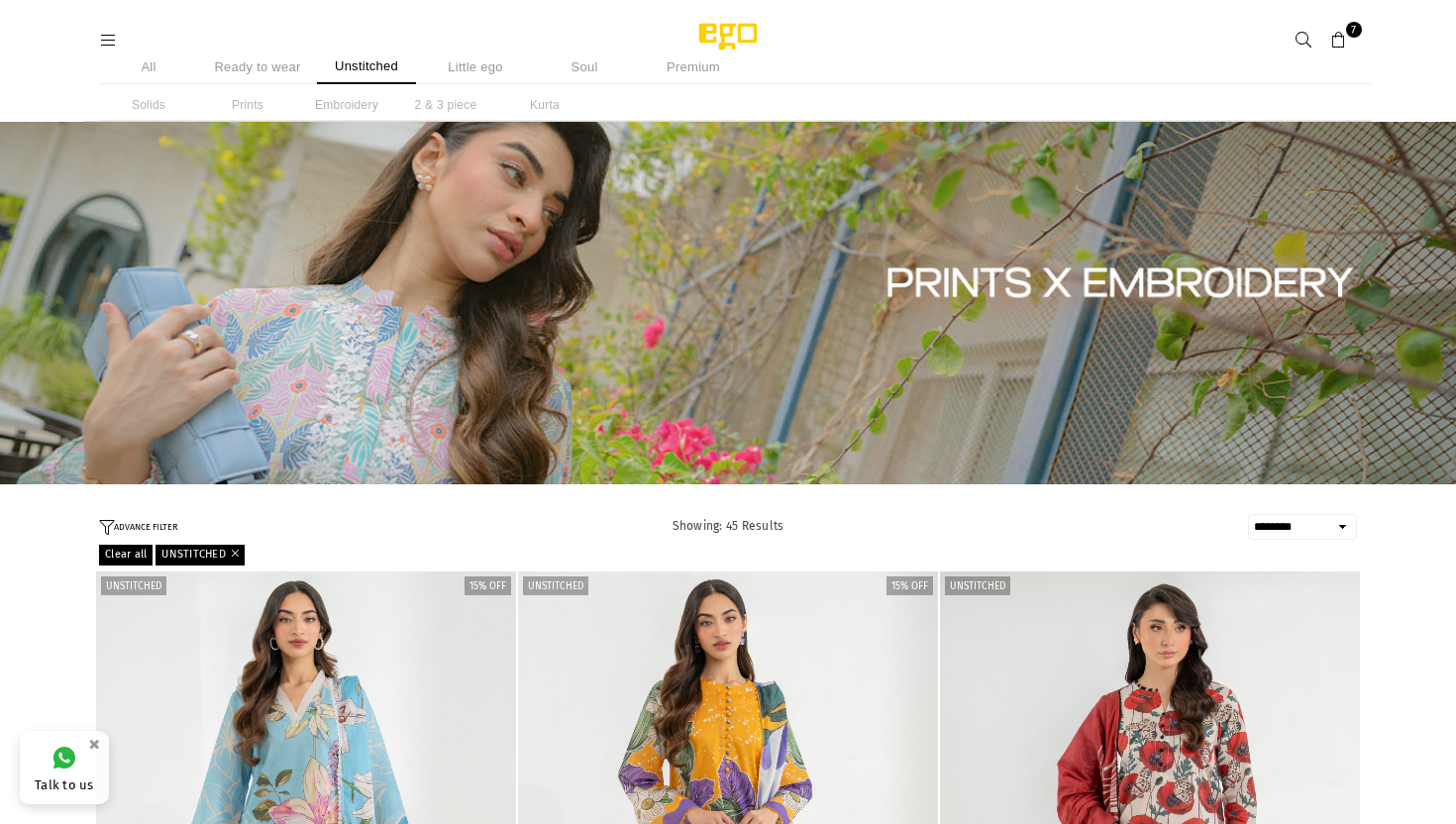 select on "**********" 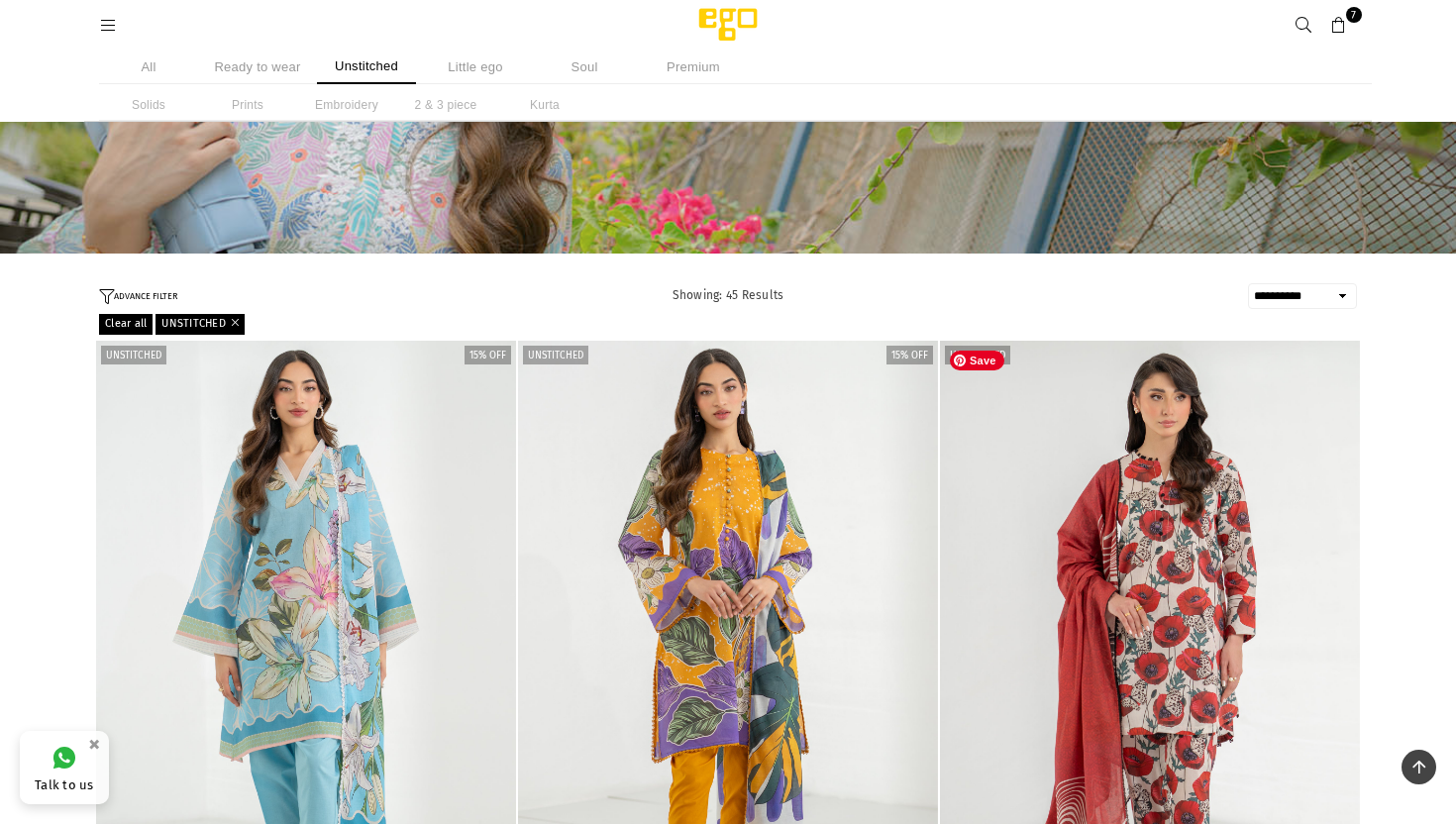 scroll, scrollTop: 0, scrollLeft: 0, axis: both 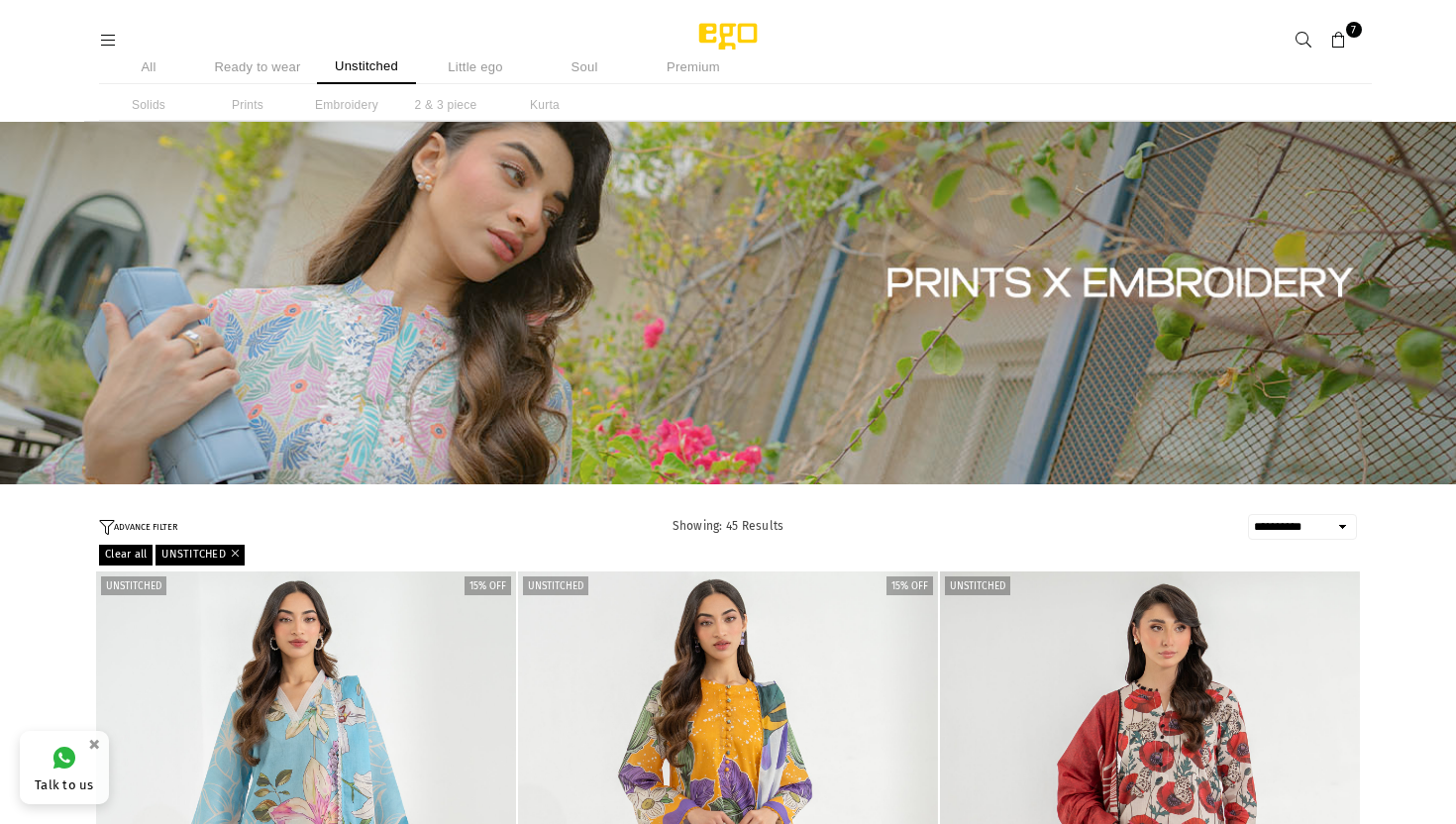 click at bounding box center (1303, 41) 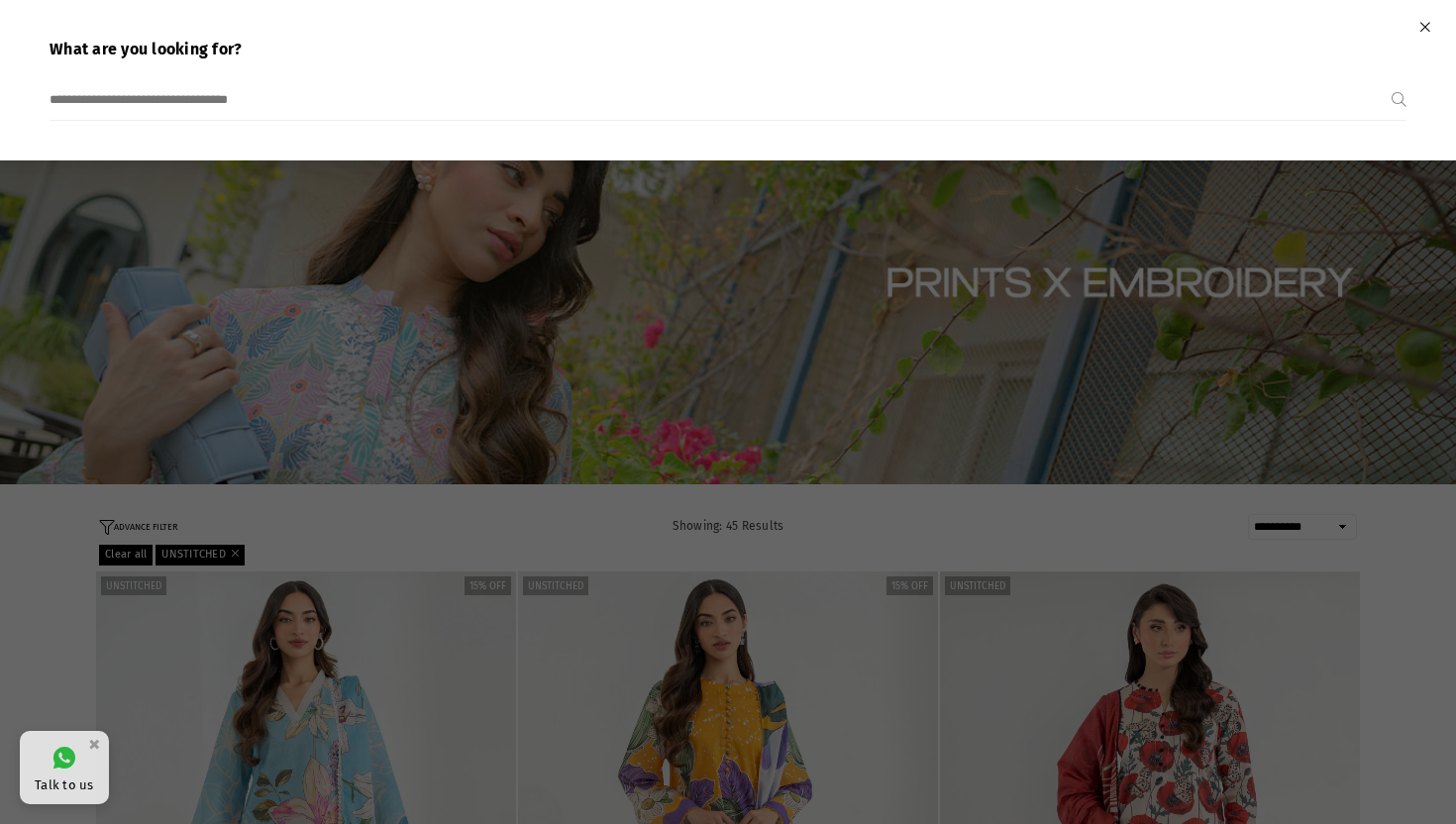 click at bounding box center [720, 100] 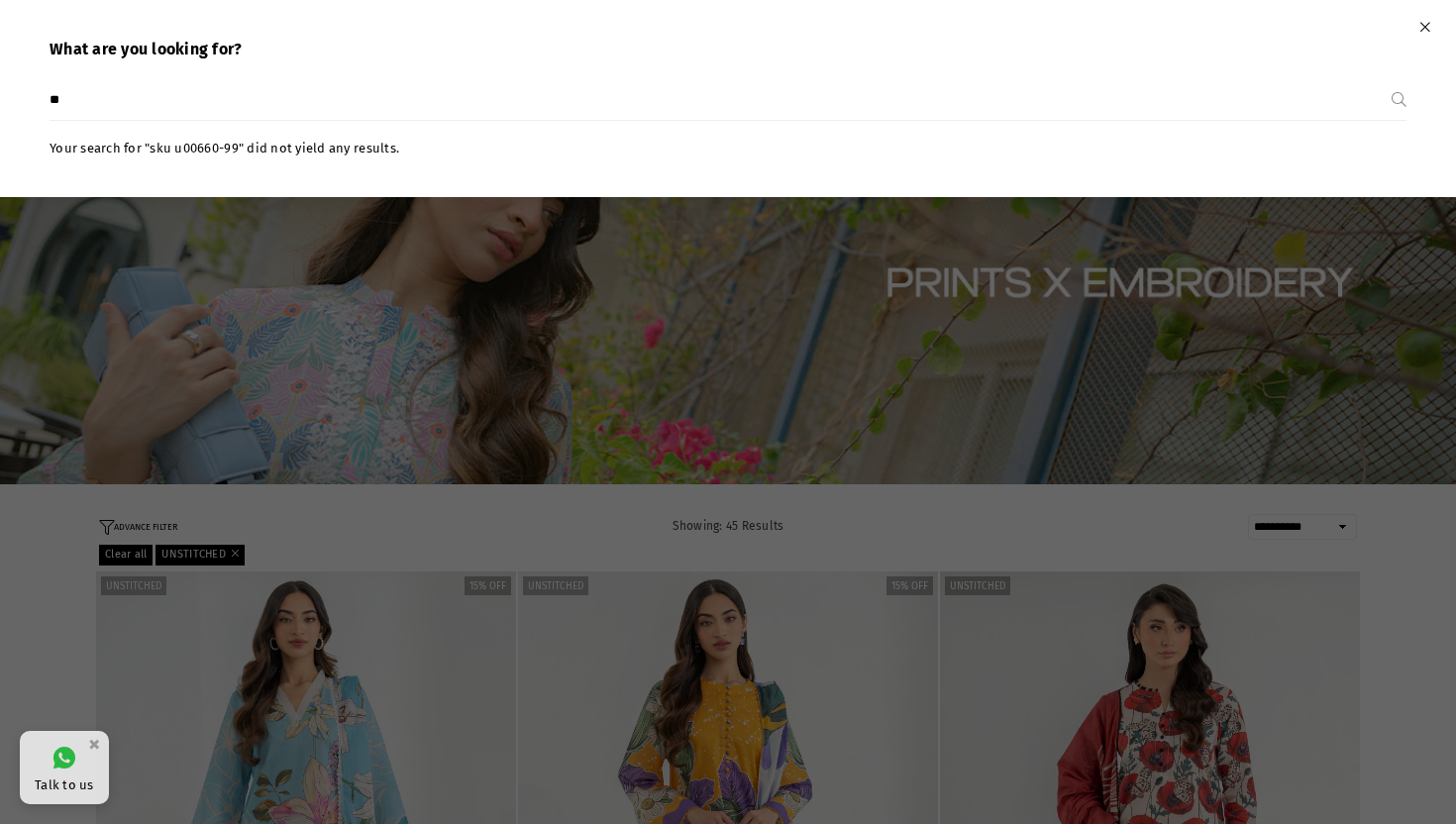 type on "*" 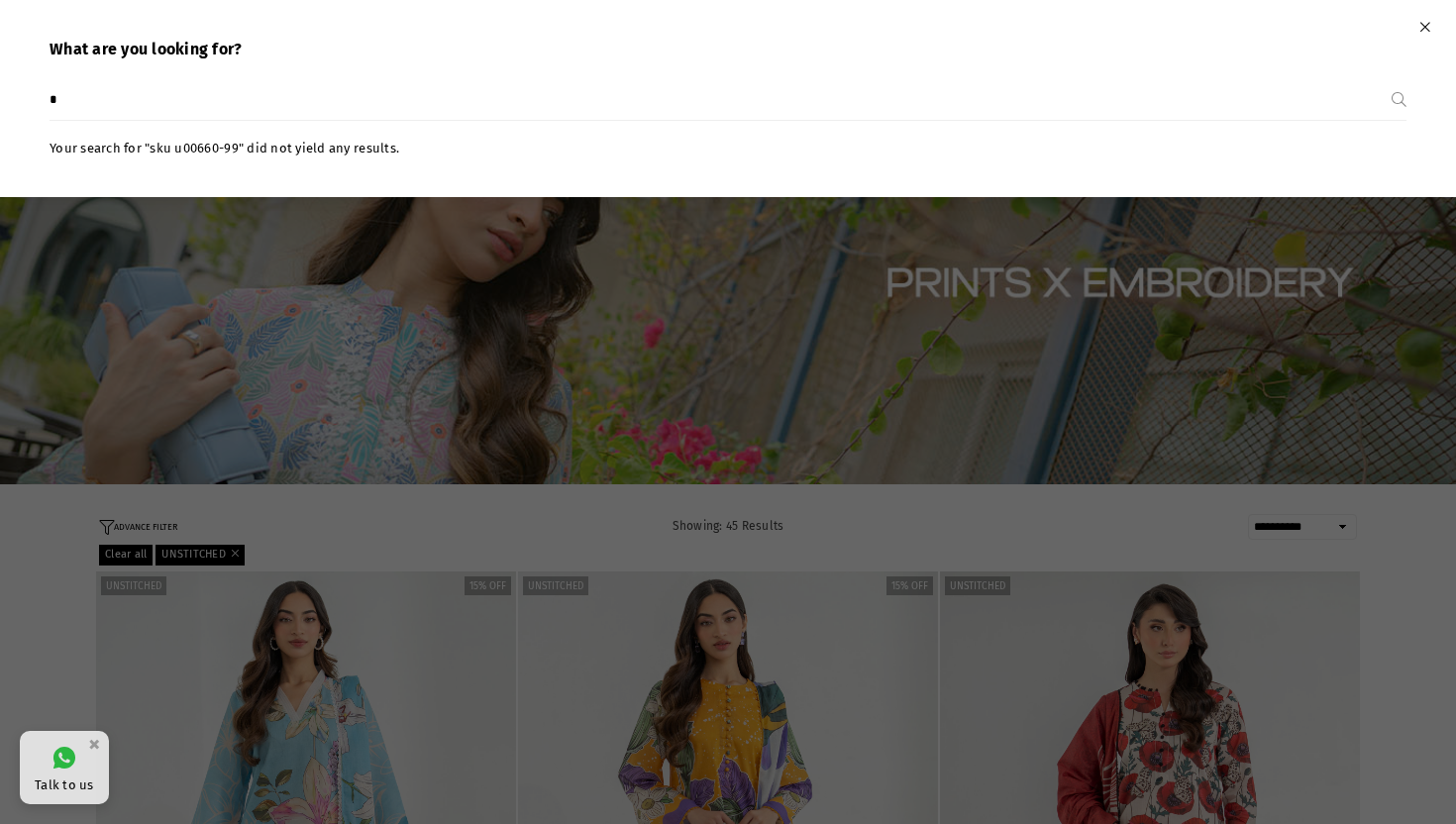 type 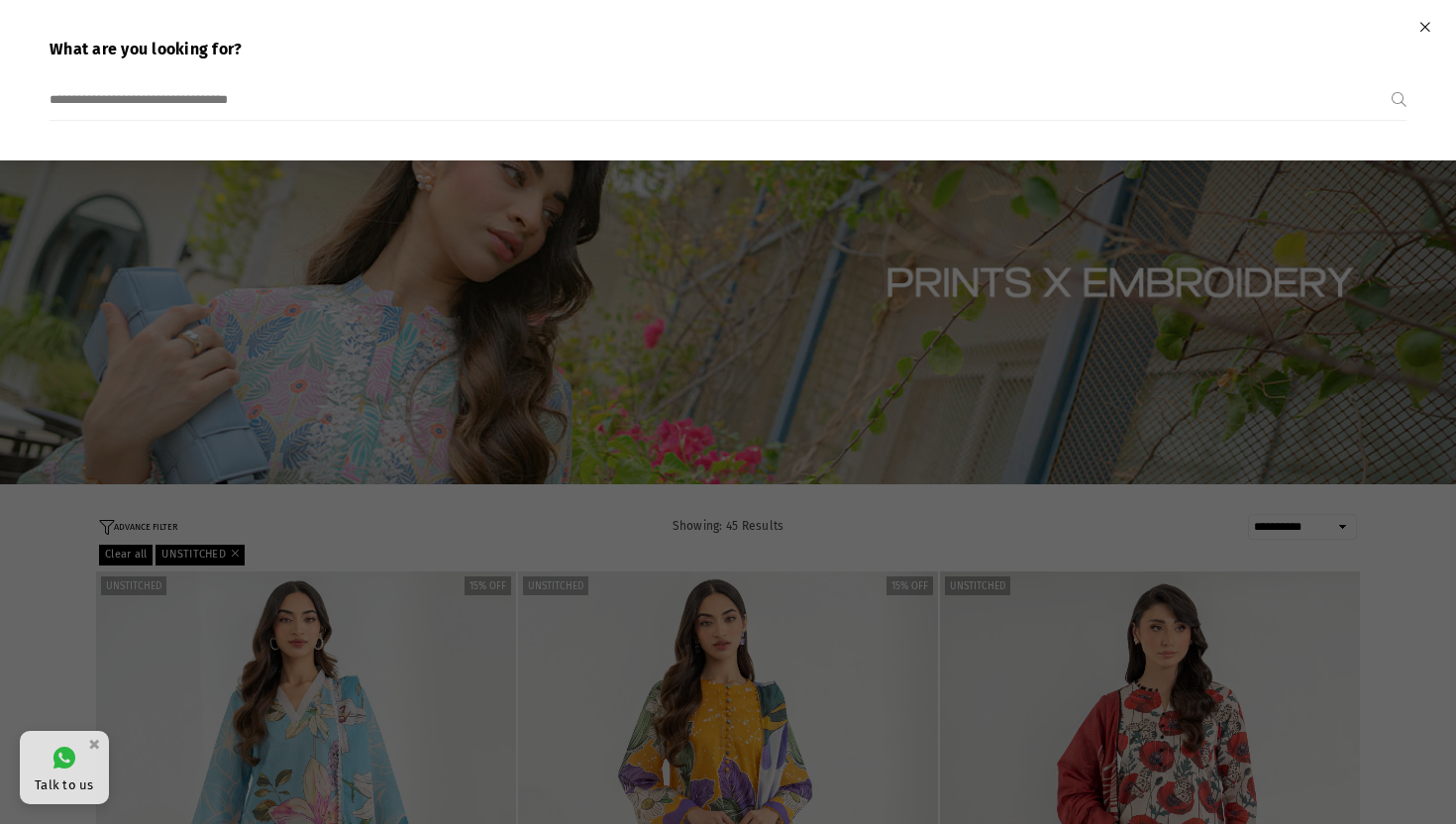 click on "What are you looking for?   Submit" at bounding box center [728, 80] 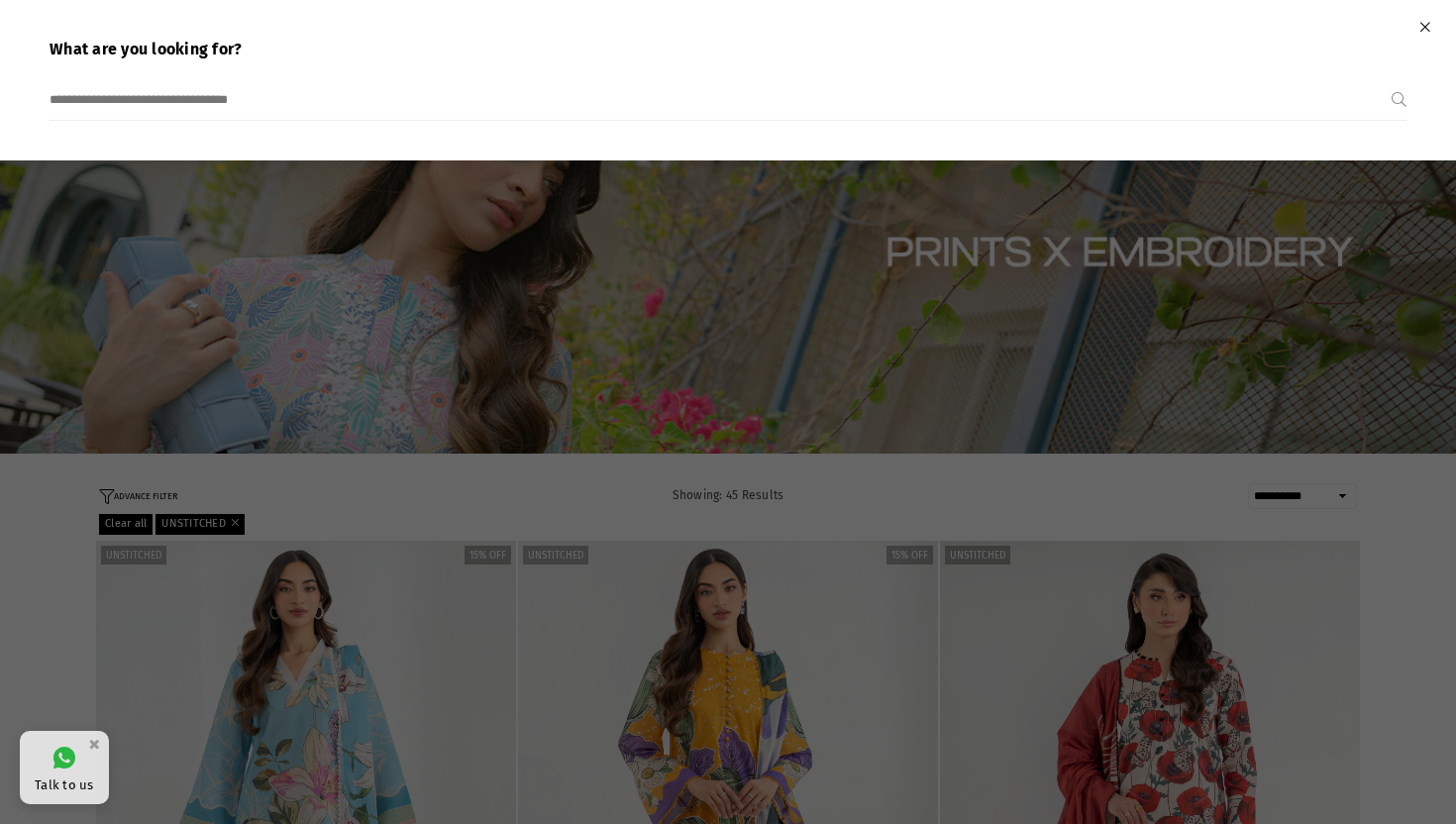 scroll, scrollTop: 481, scrollLeft: 0, axis: vertical 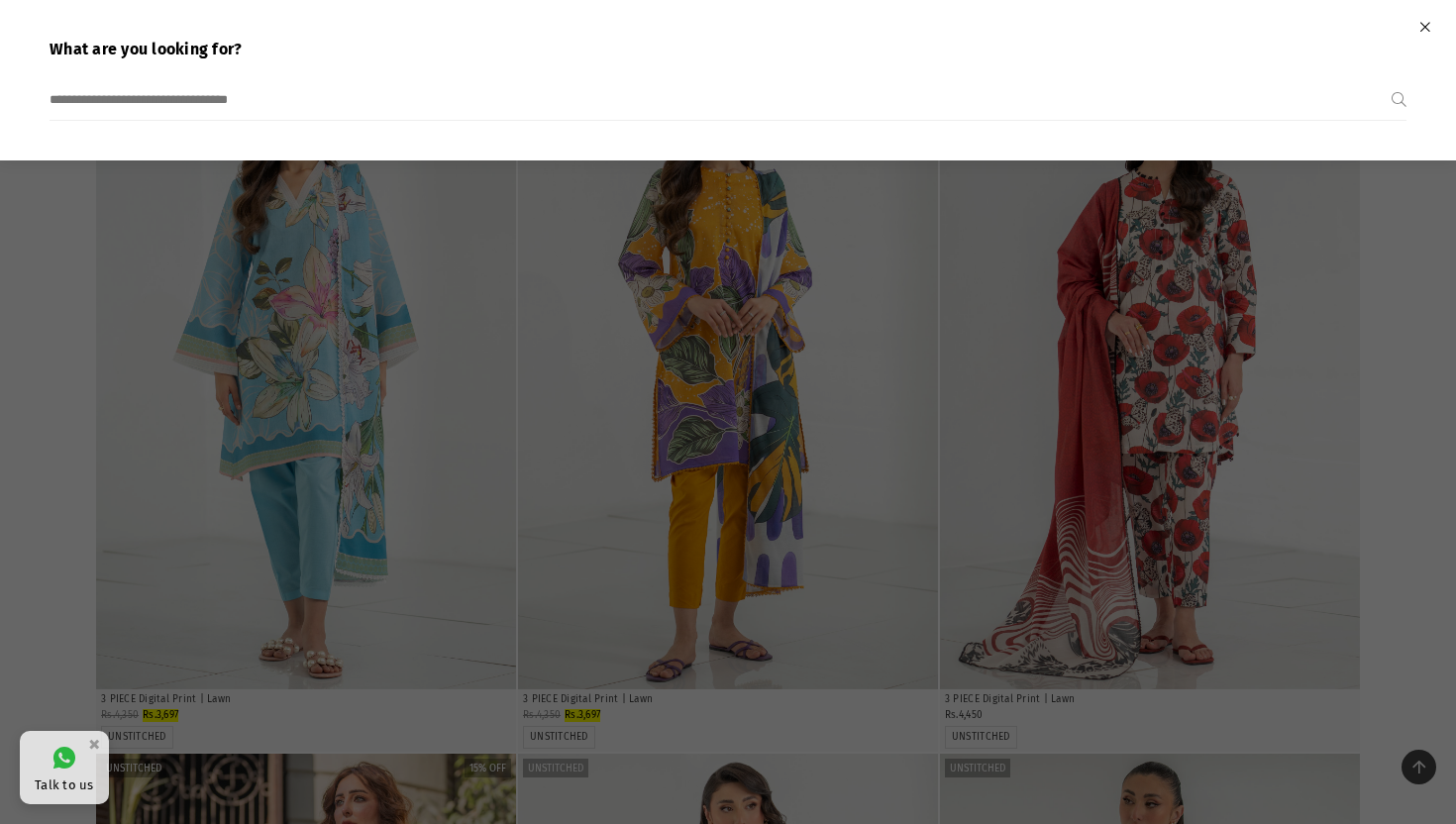 click at bounding box center [1424, 27] 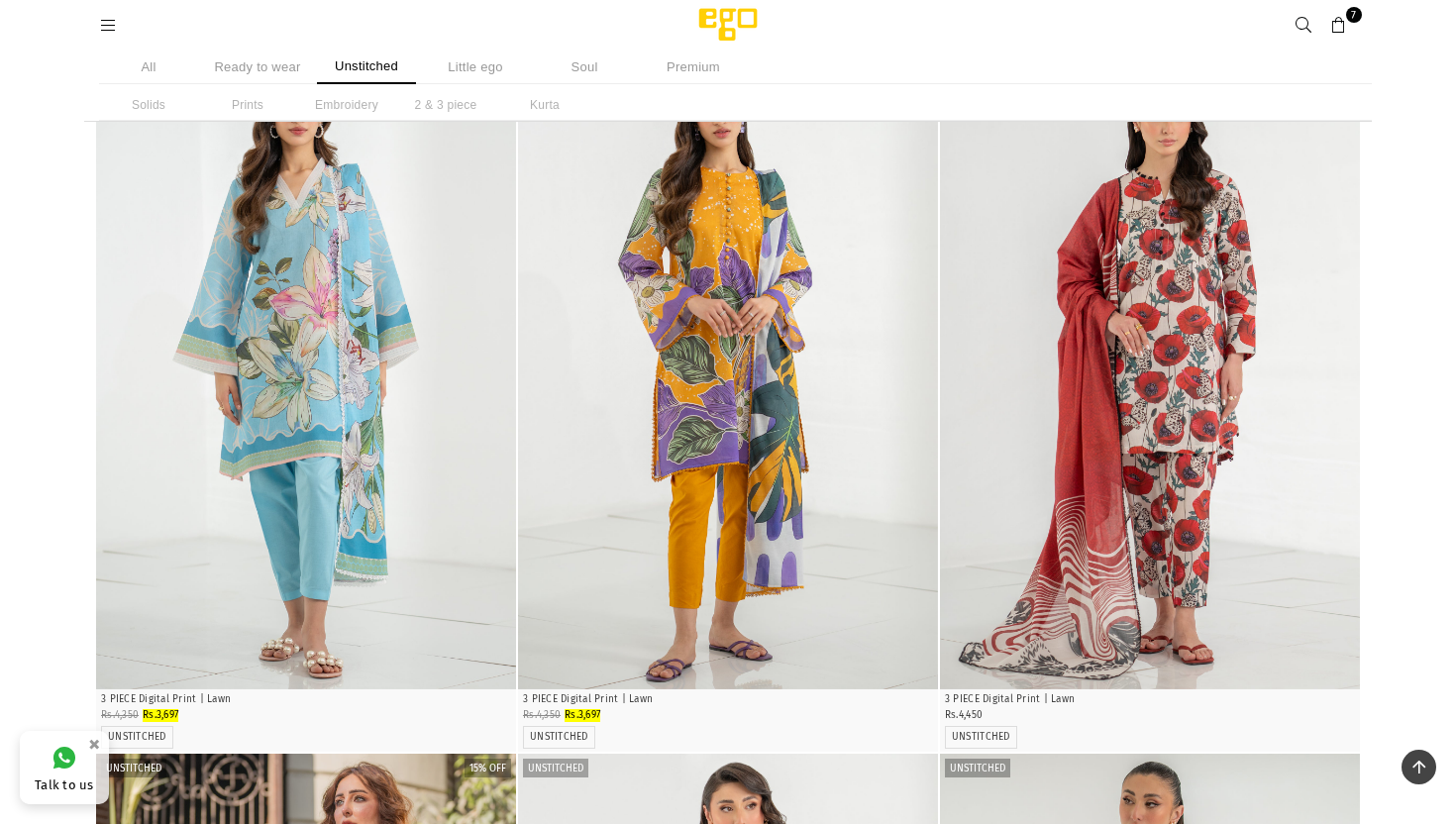 click at bounding box center [728, 25] 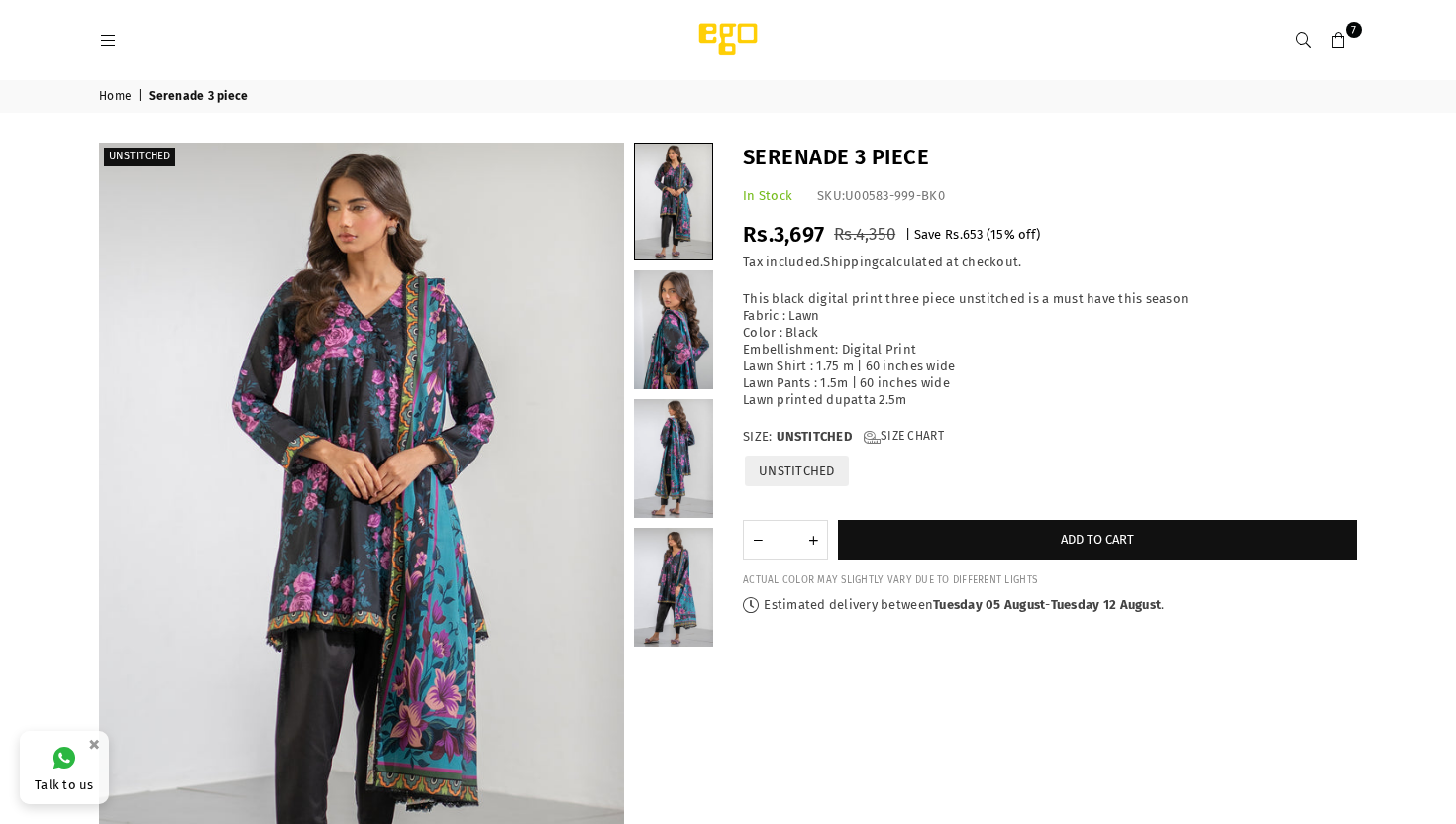 scroll, scrollTop: 0, scrollLeft: 0, axis: both 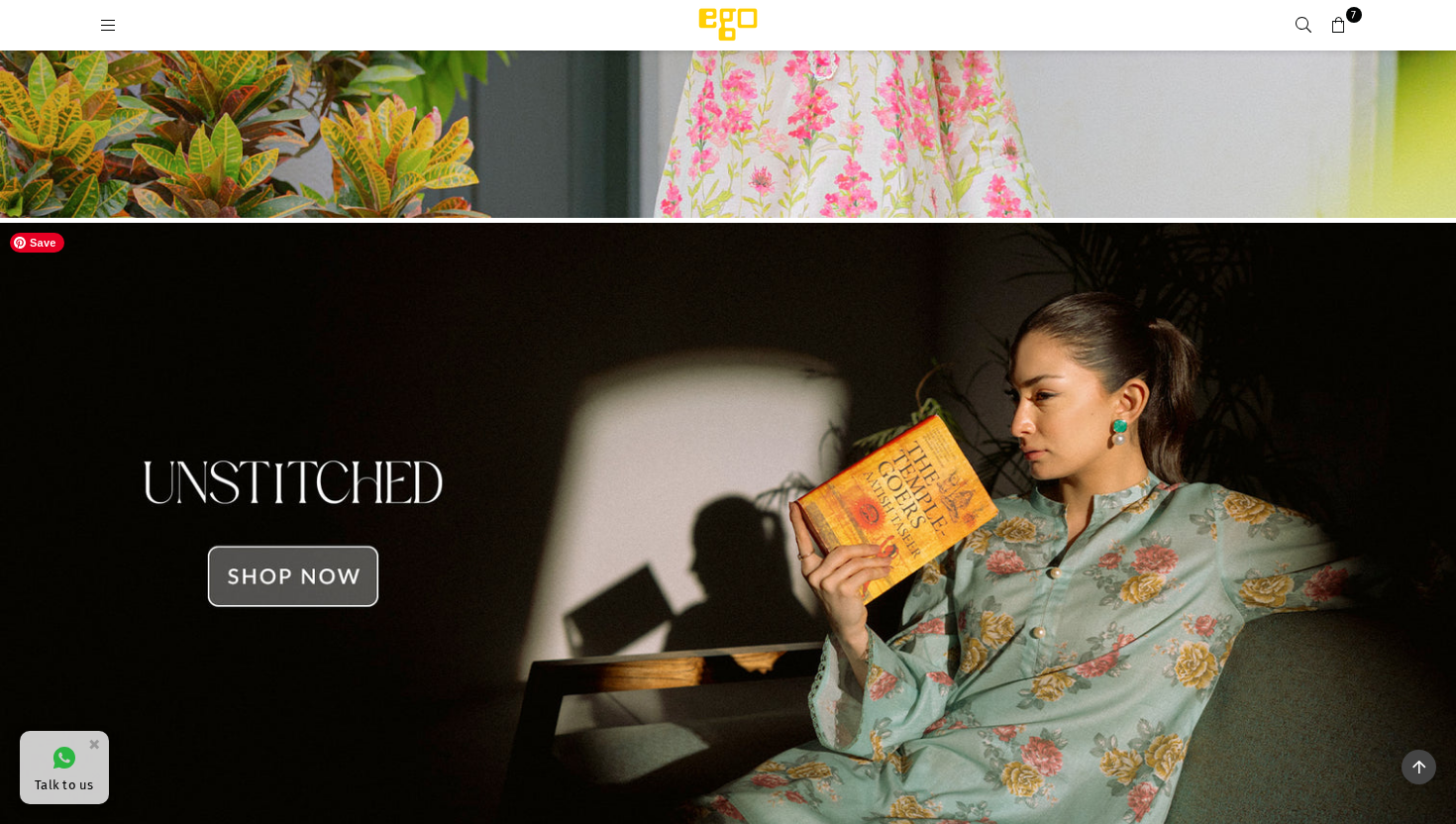 click at bounding box center [728, 534] 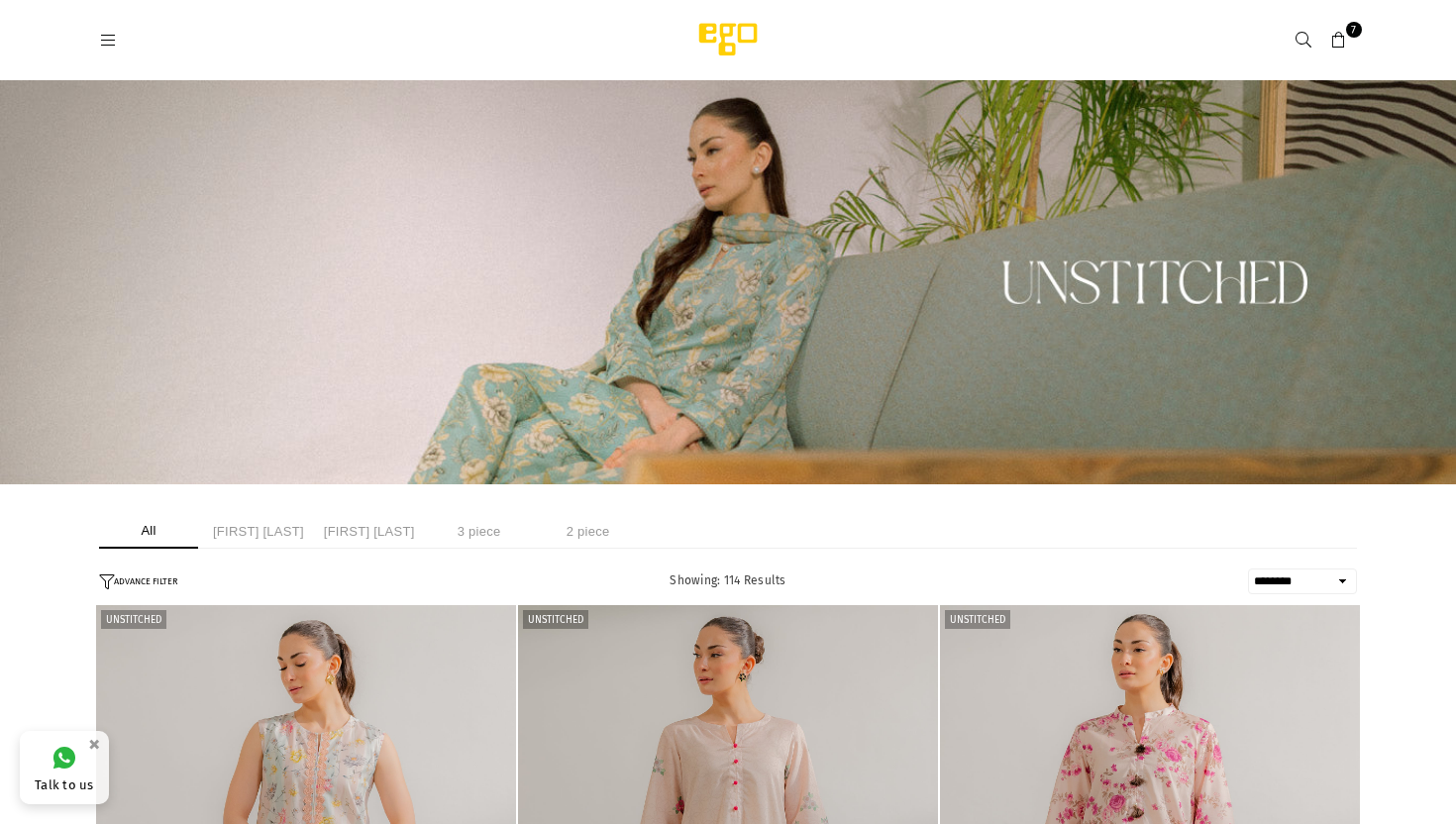 select on "******" 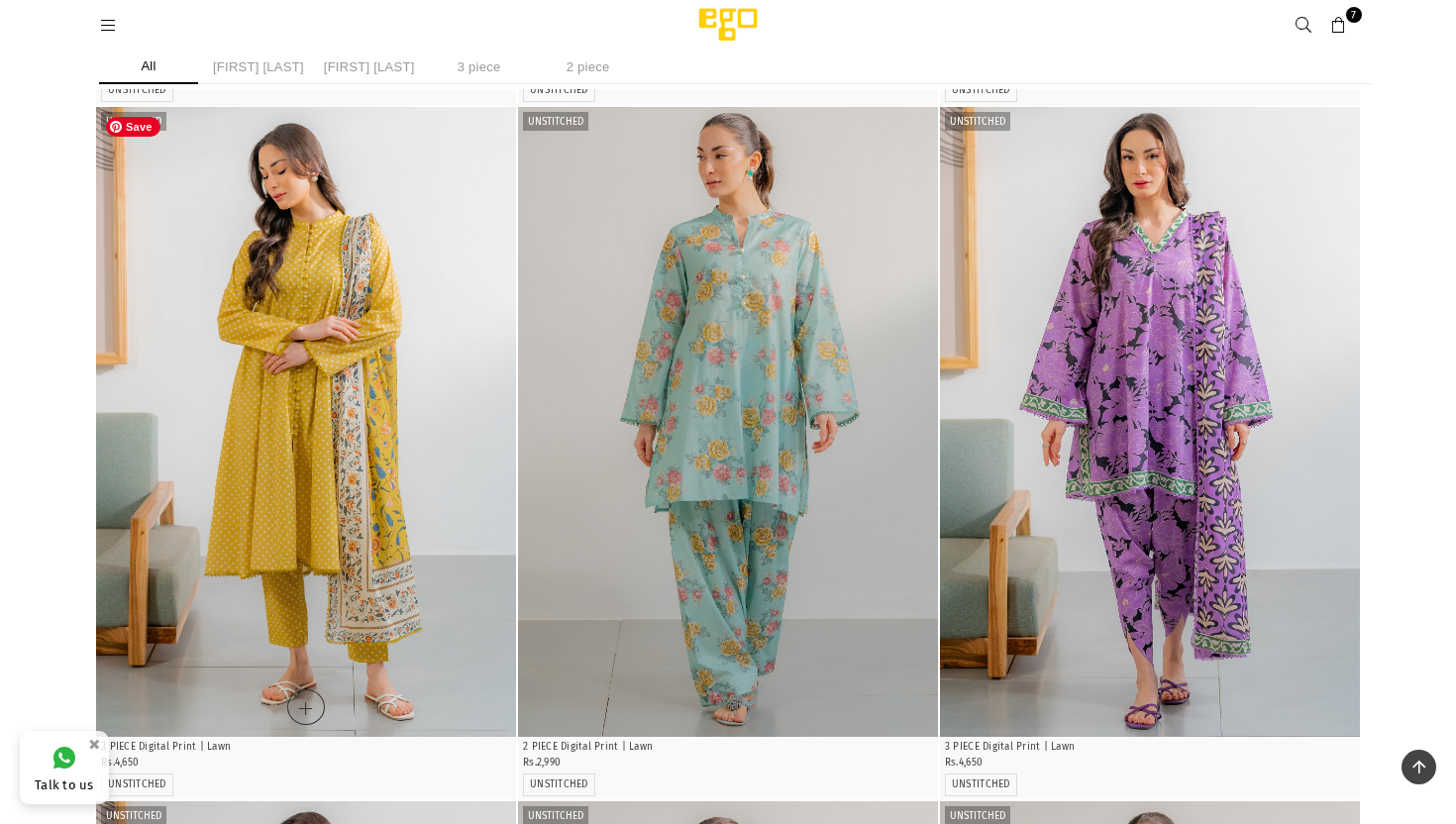 scroll, scrollTop: 1110, scrollLeft: 0, axis: vertical 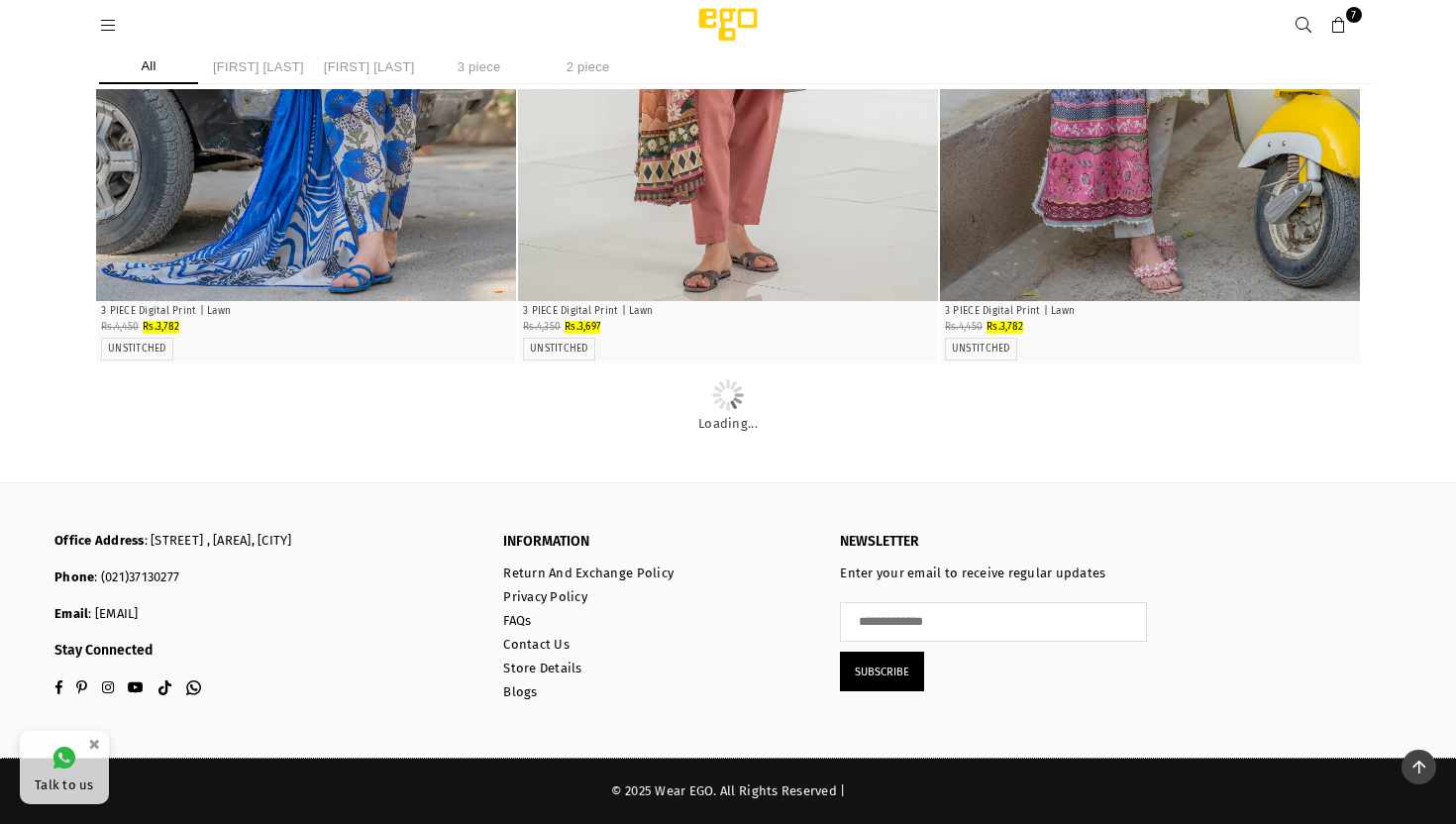 click at bounding box center [1339, 26] 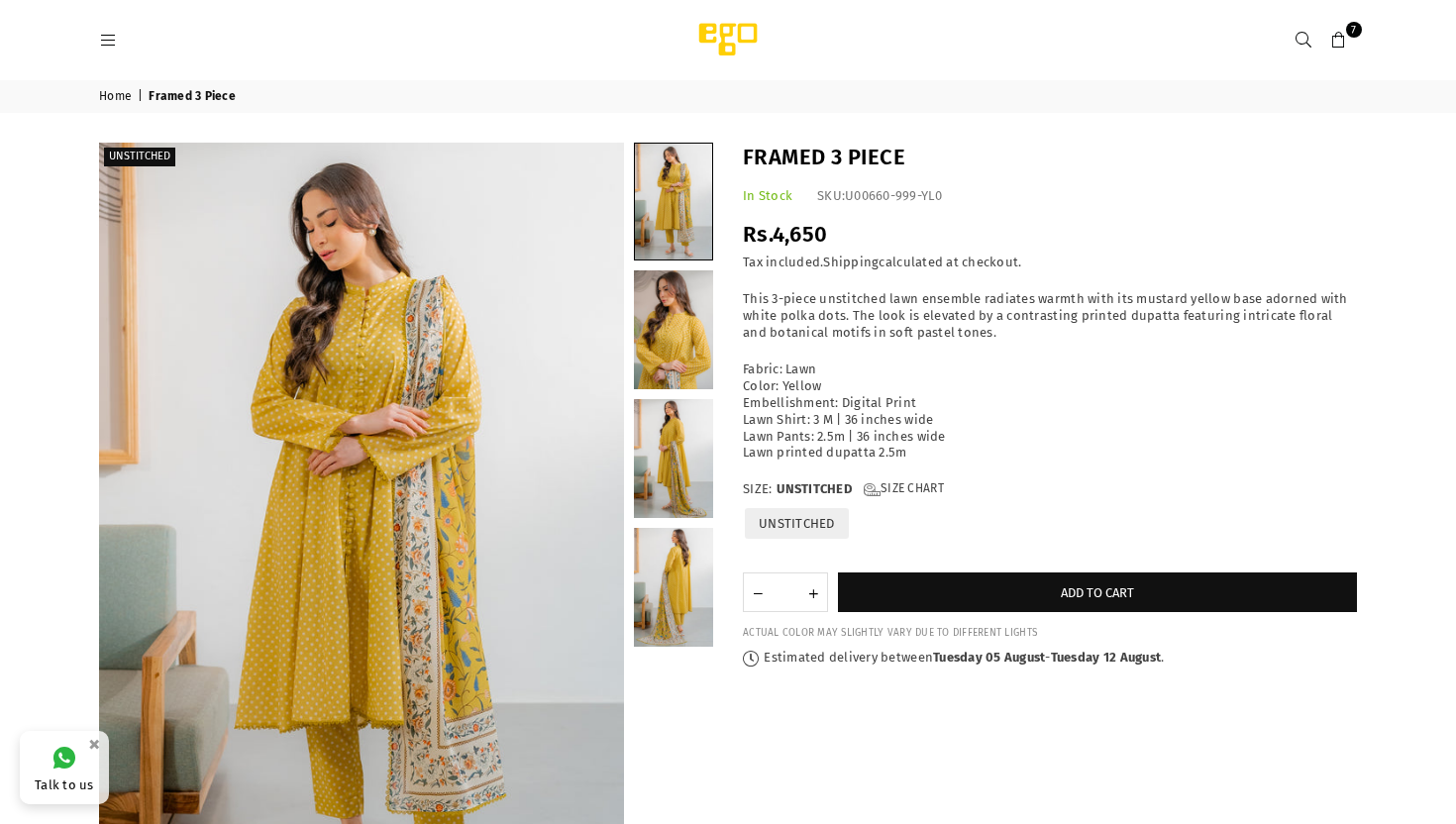 scroll, scrollTop: 0, scrollLeft: 0, axis: both 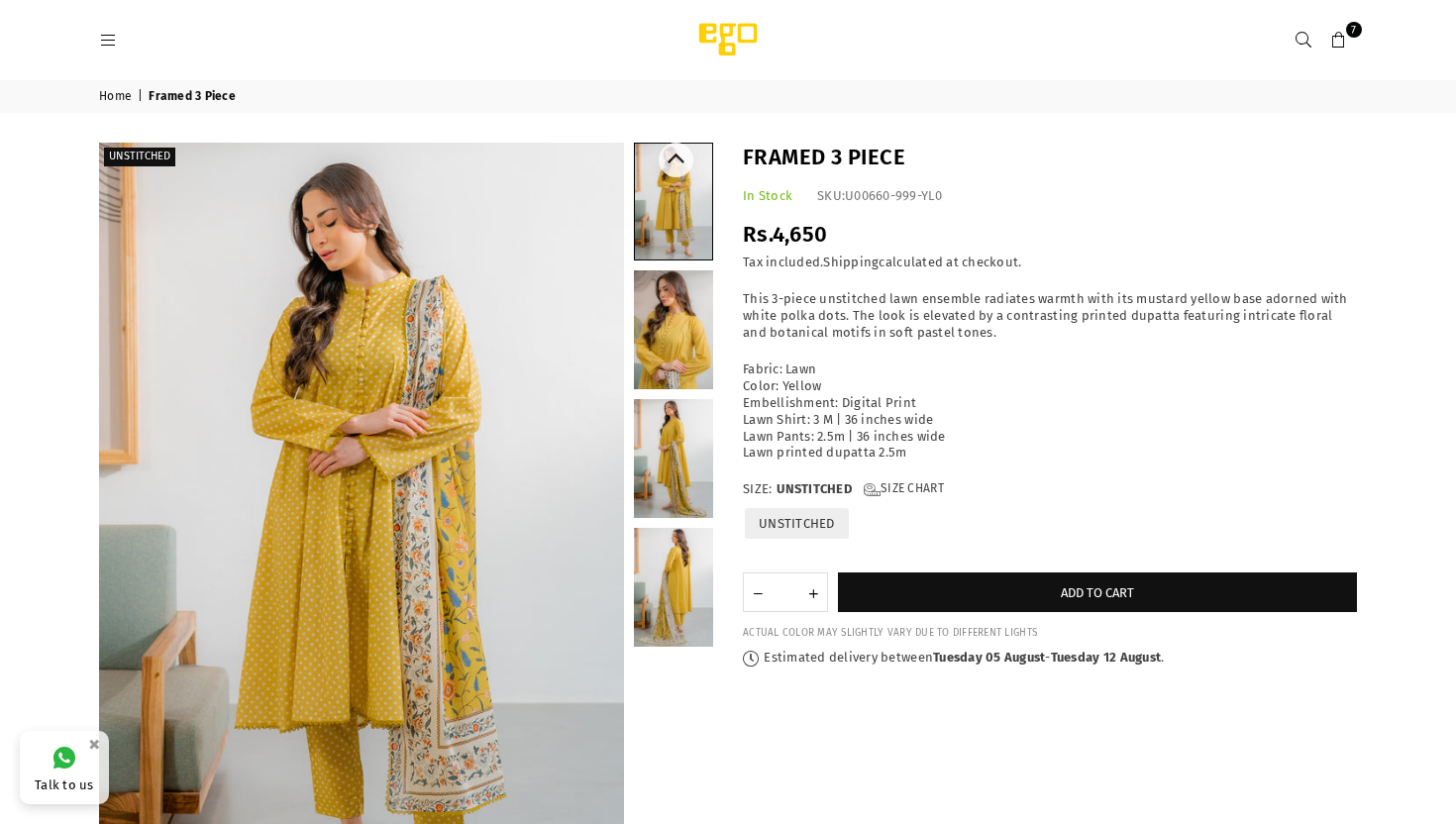 click at bounding box center (674, 587) 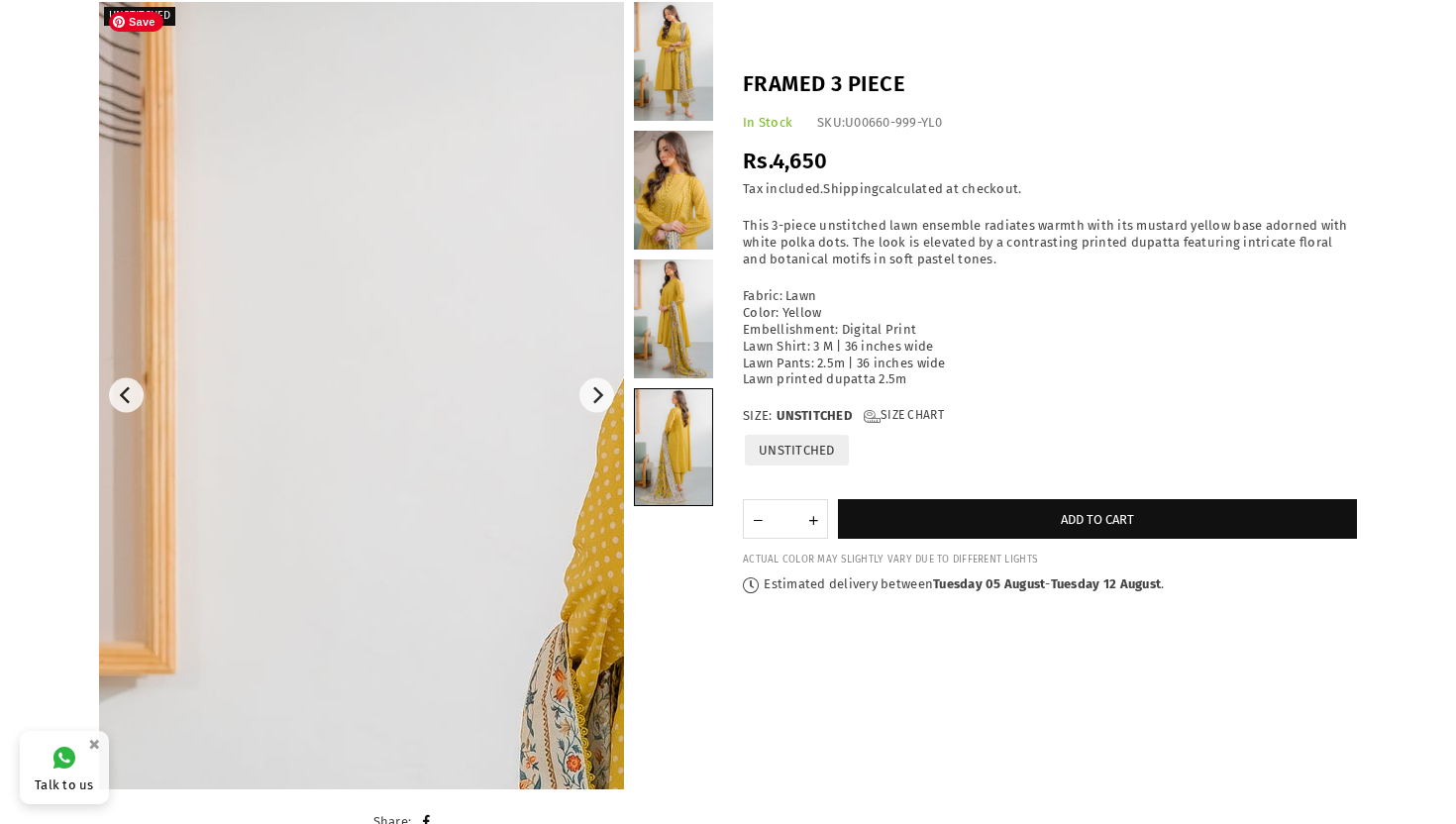 scroll, scrollTop: 142, scrollLeft: 0, axis: vertical 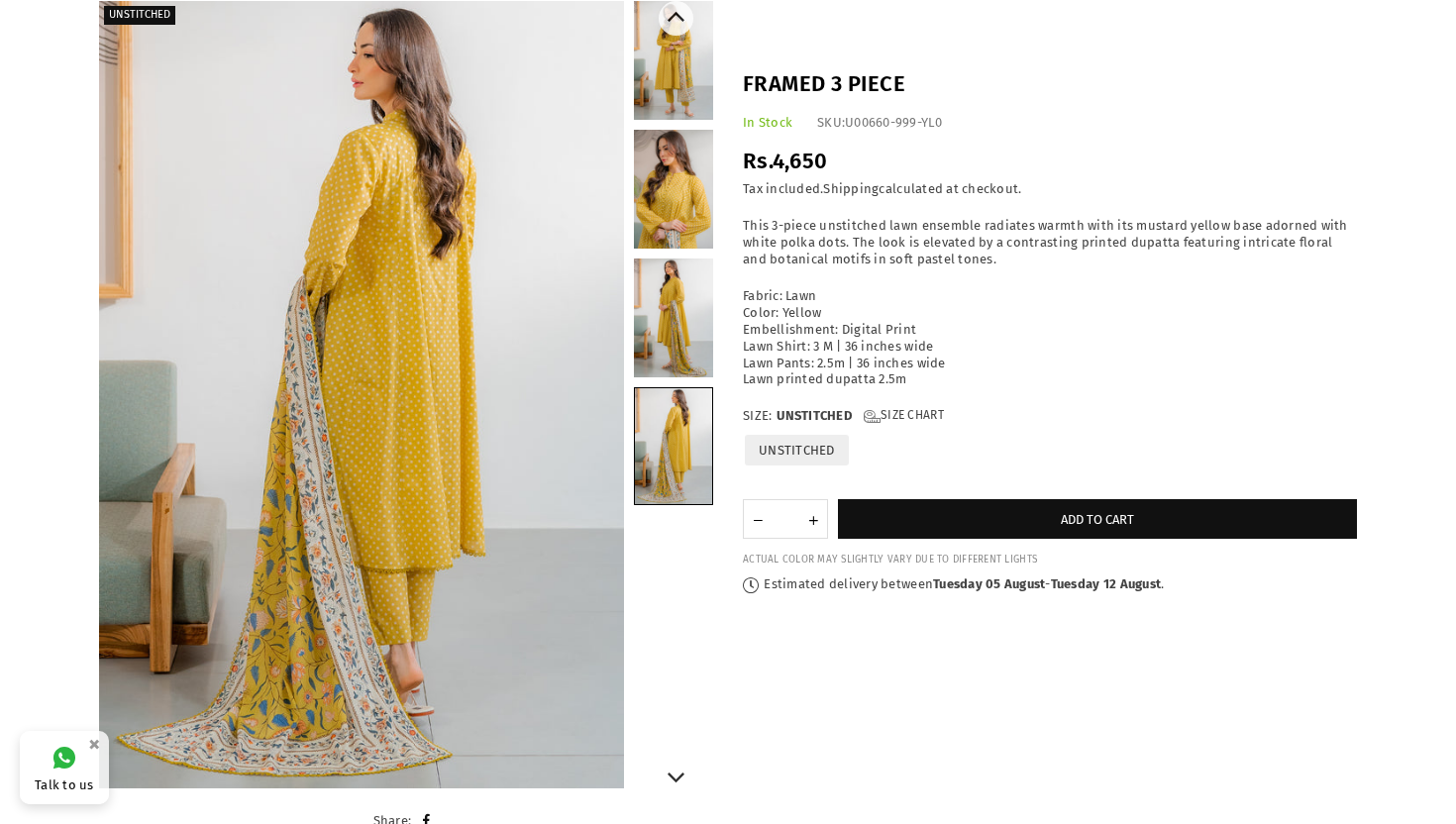 click at bounding box center (674, 318) 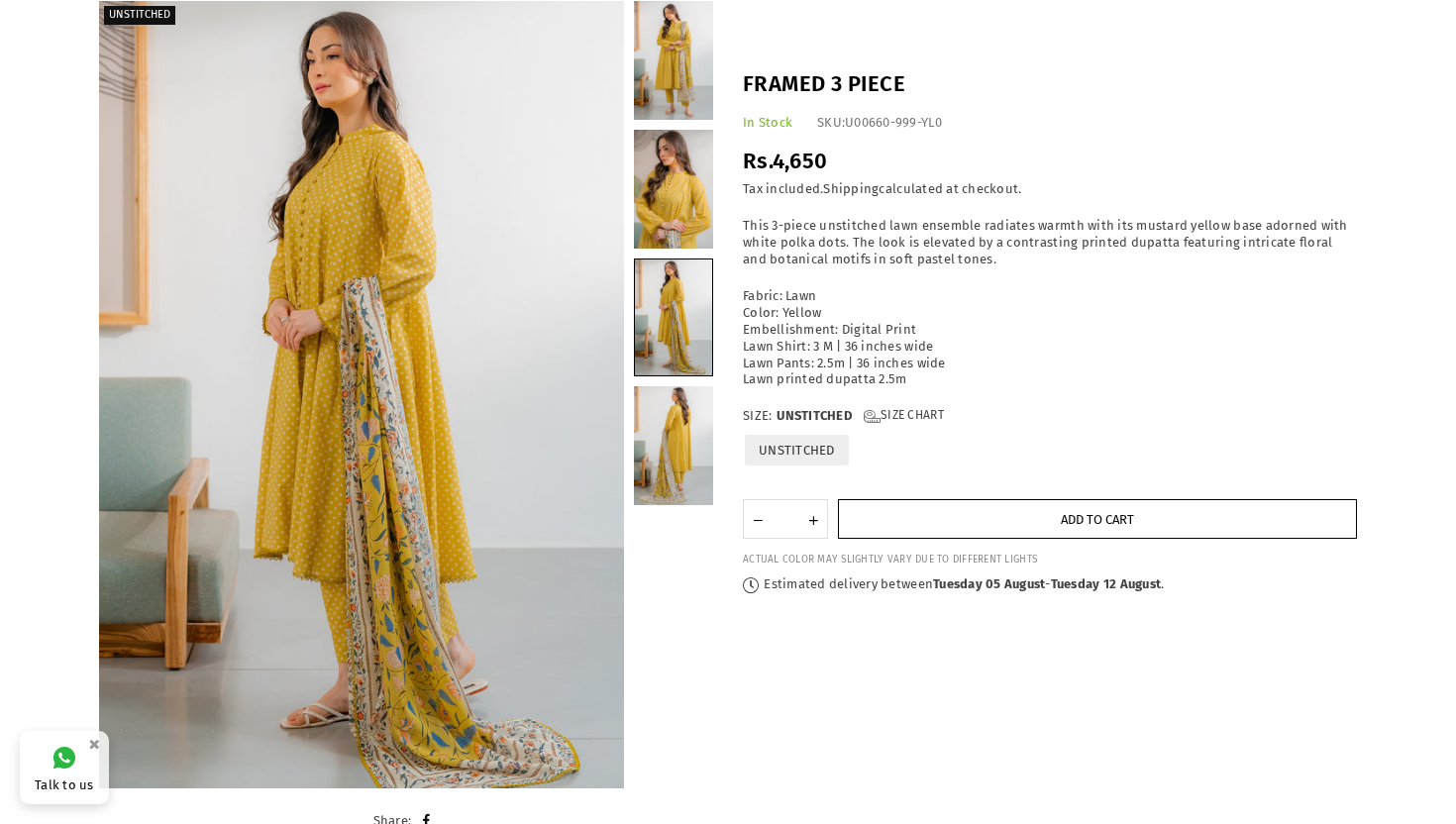 click on "Add to cart" at bounding box center (1097, 519) 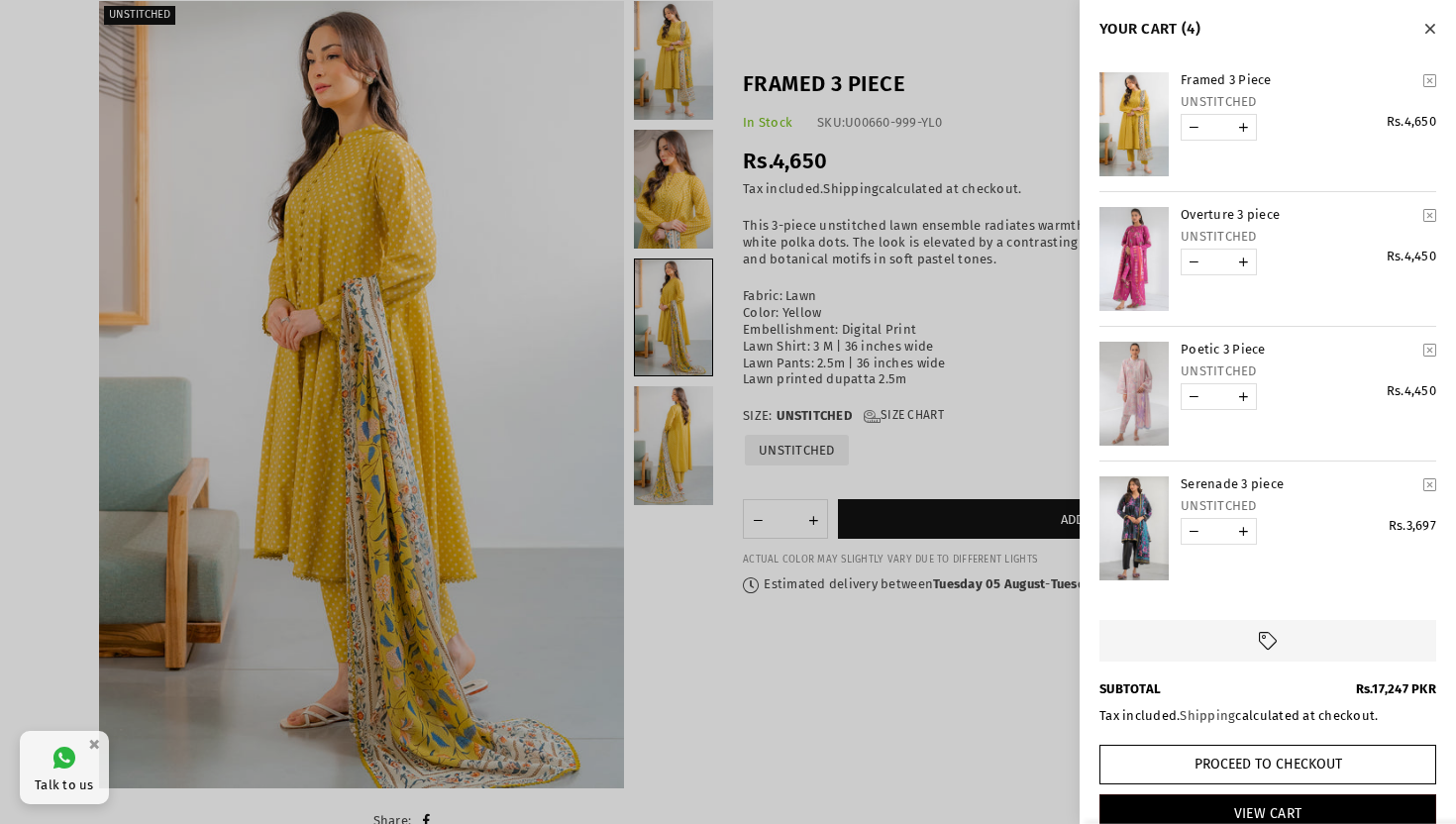 click at bounding box center [728, 412] 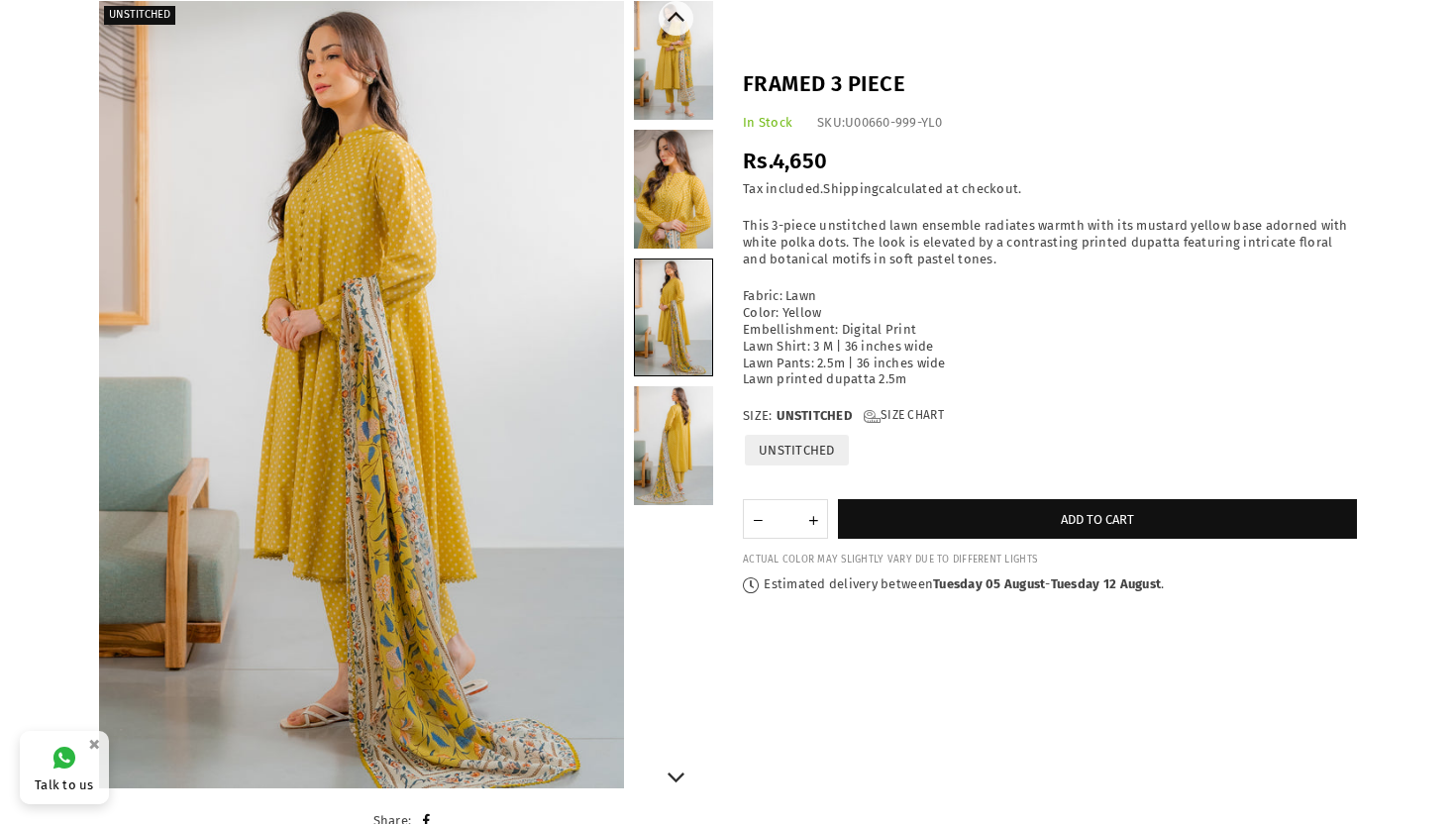 click at bounding box center [674, 189] 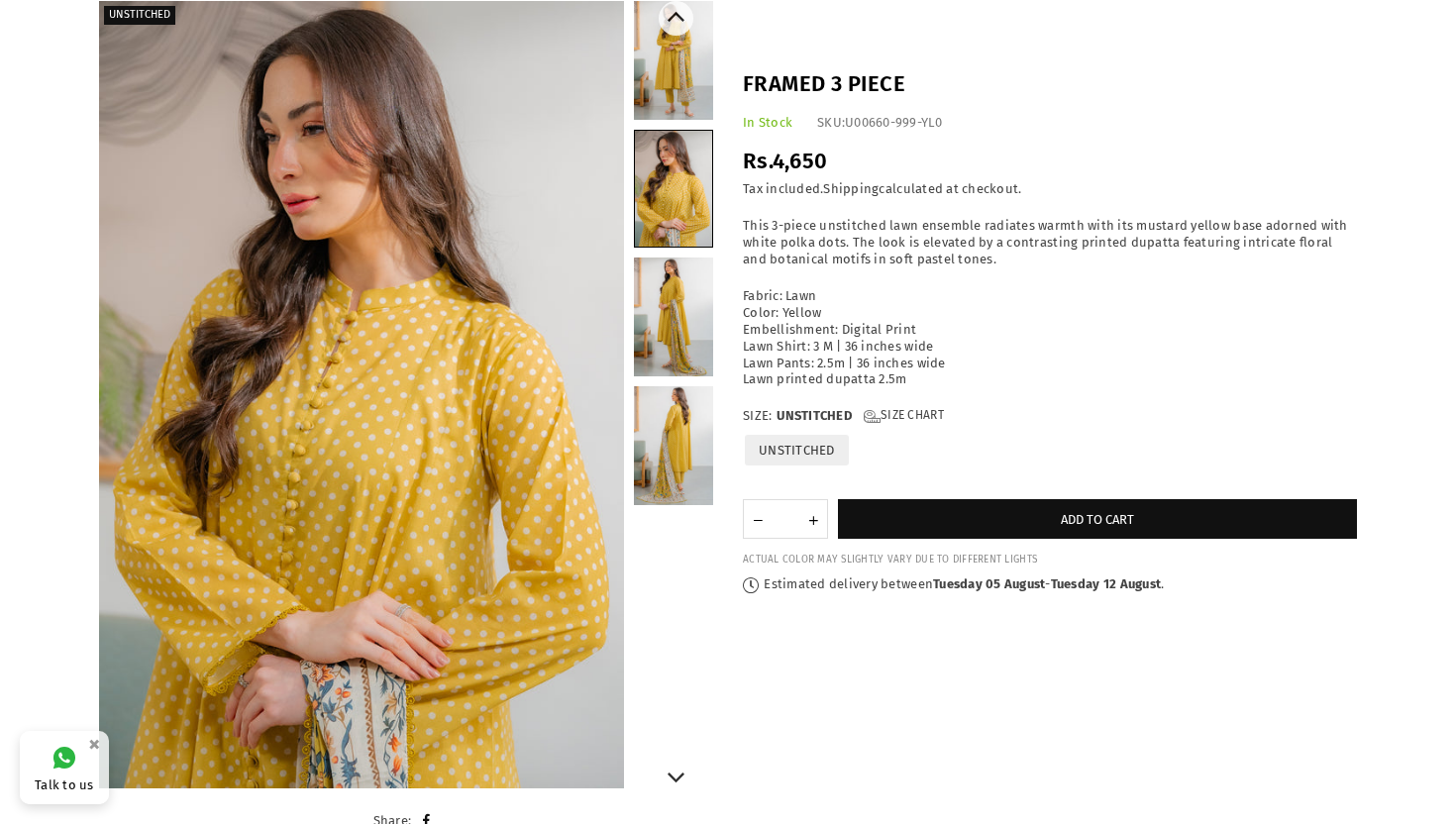 click at bounding box center (674, 317) 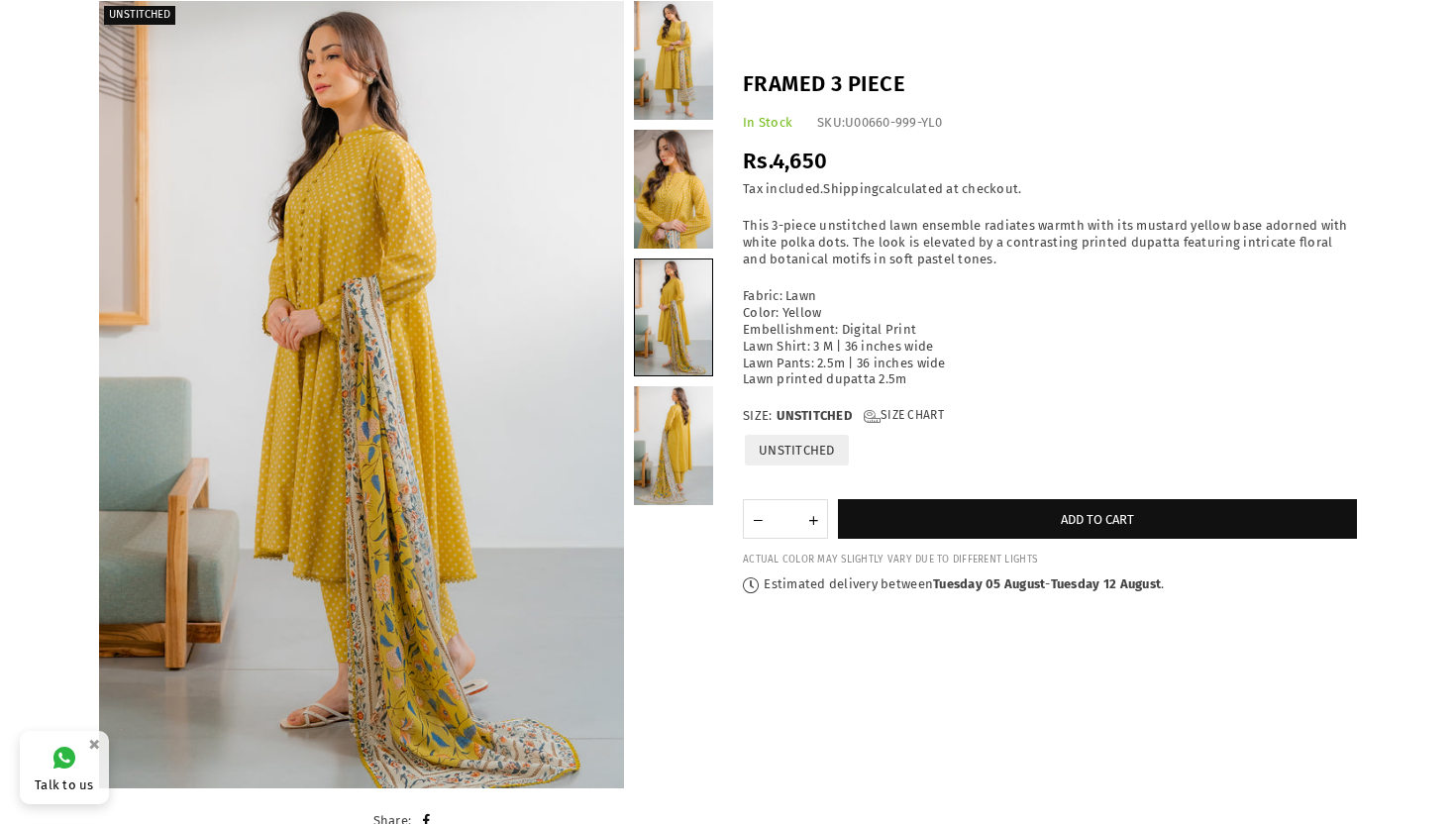 scroll, scrollTop: 0, scrollLeft: 0, axis: both 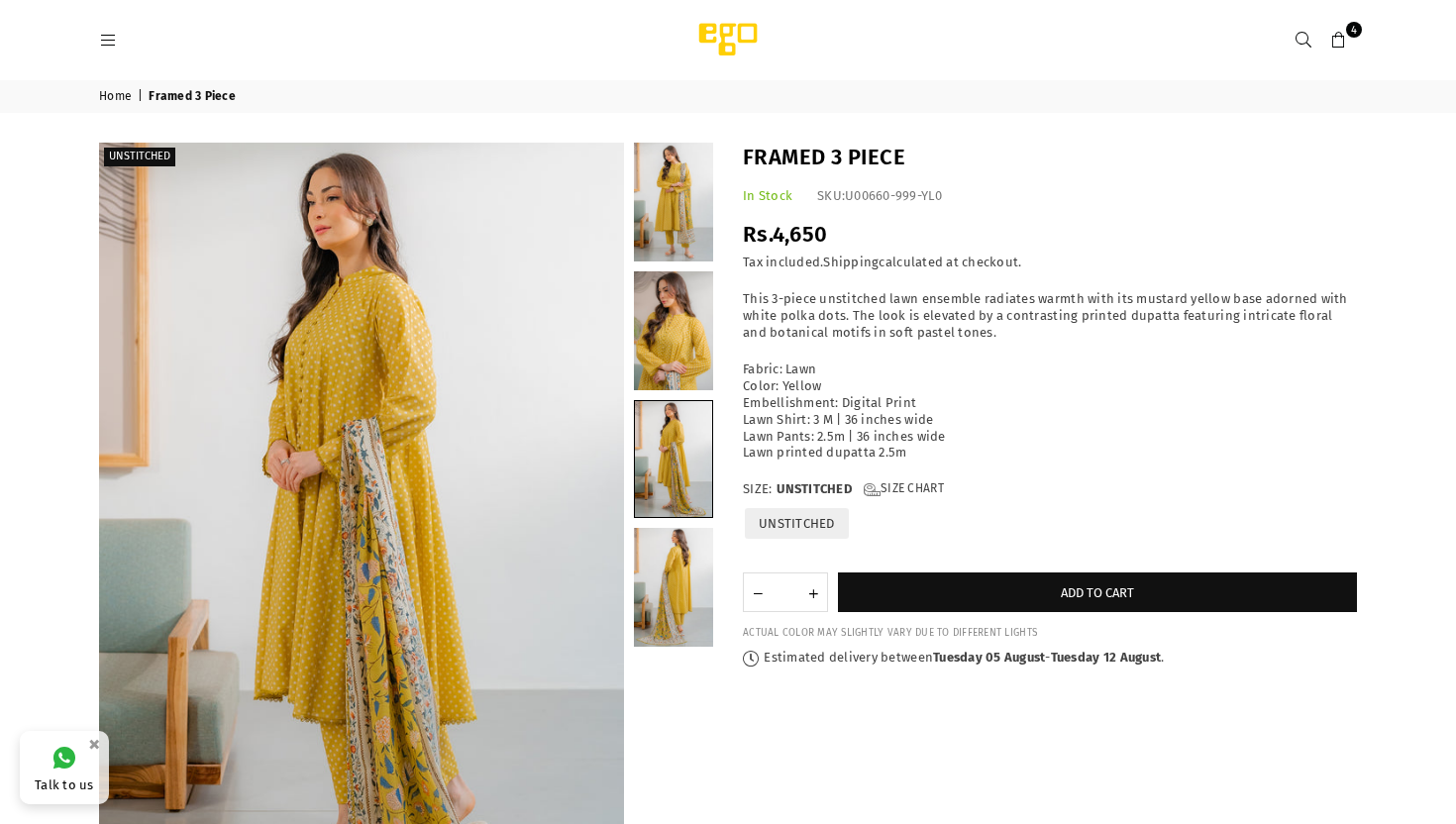click at bounding box center [1339, 41] 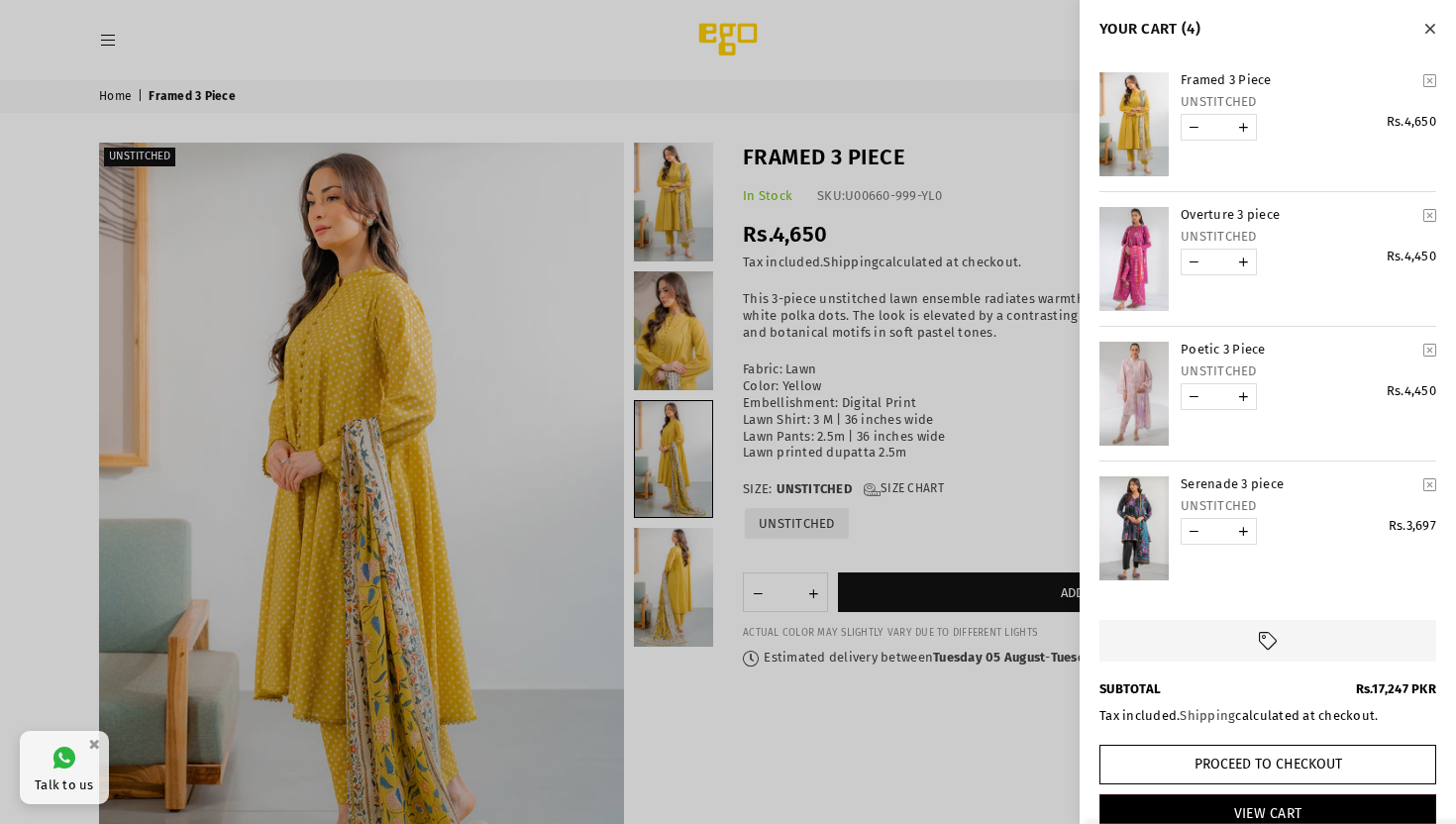 click at bounding box center (1429, 215) 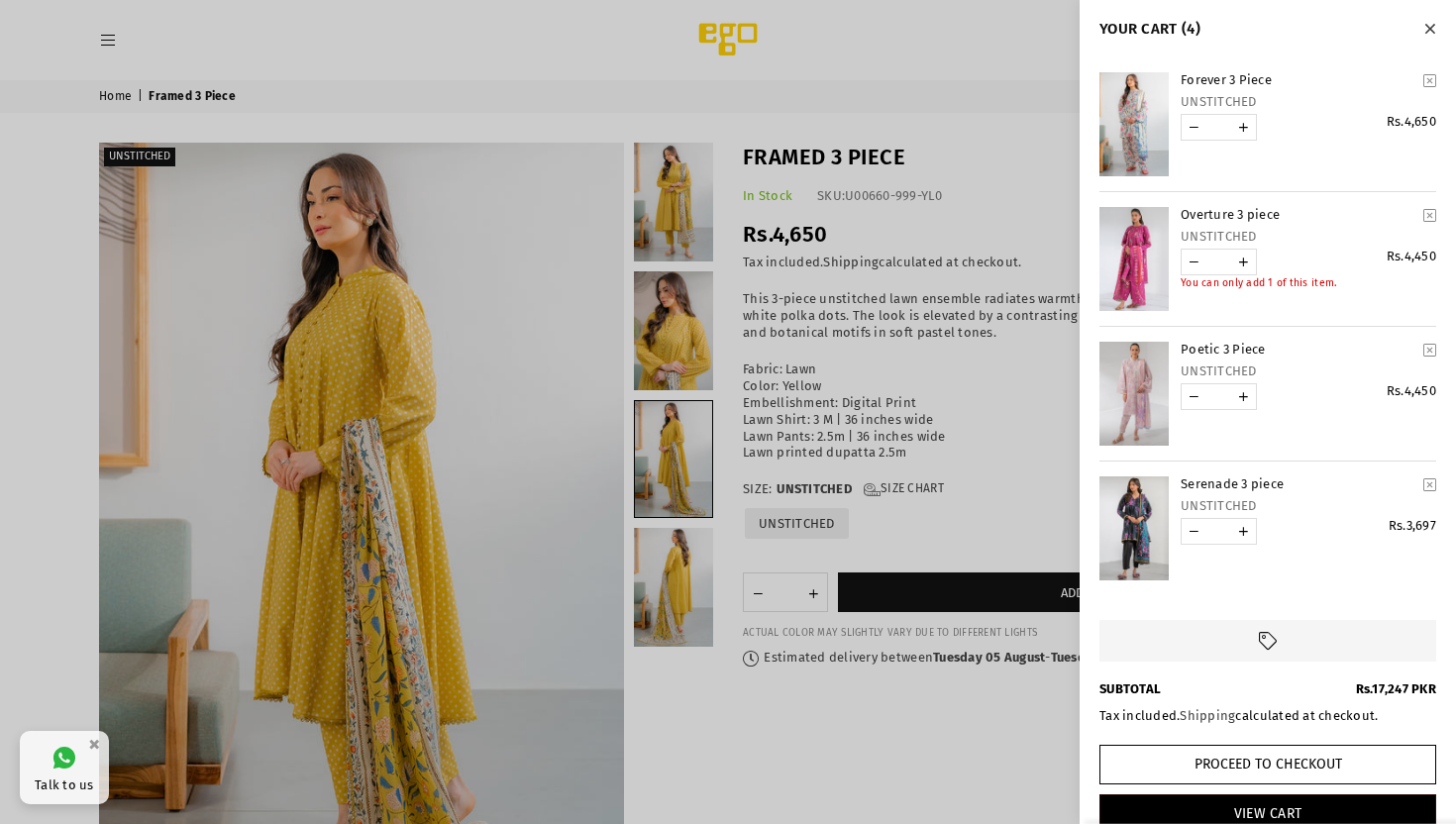 click at bounding box center [1429, 215] 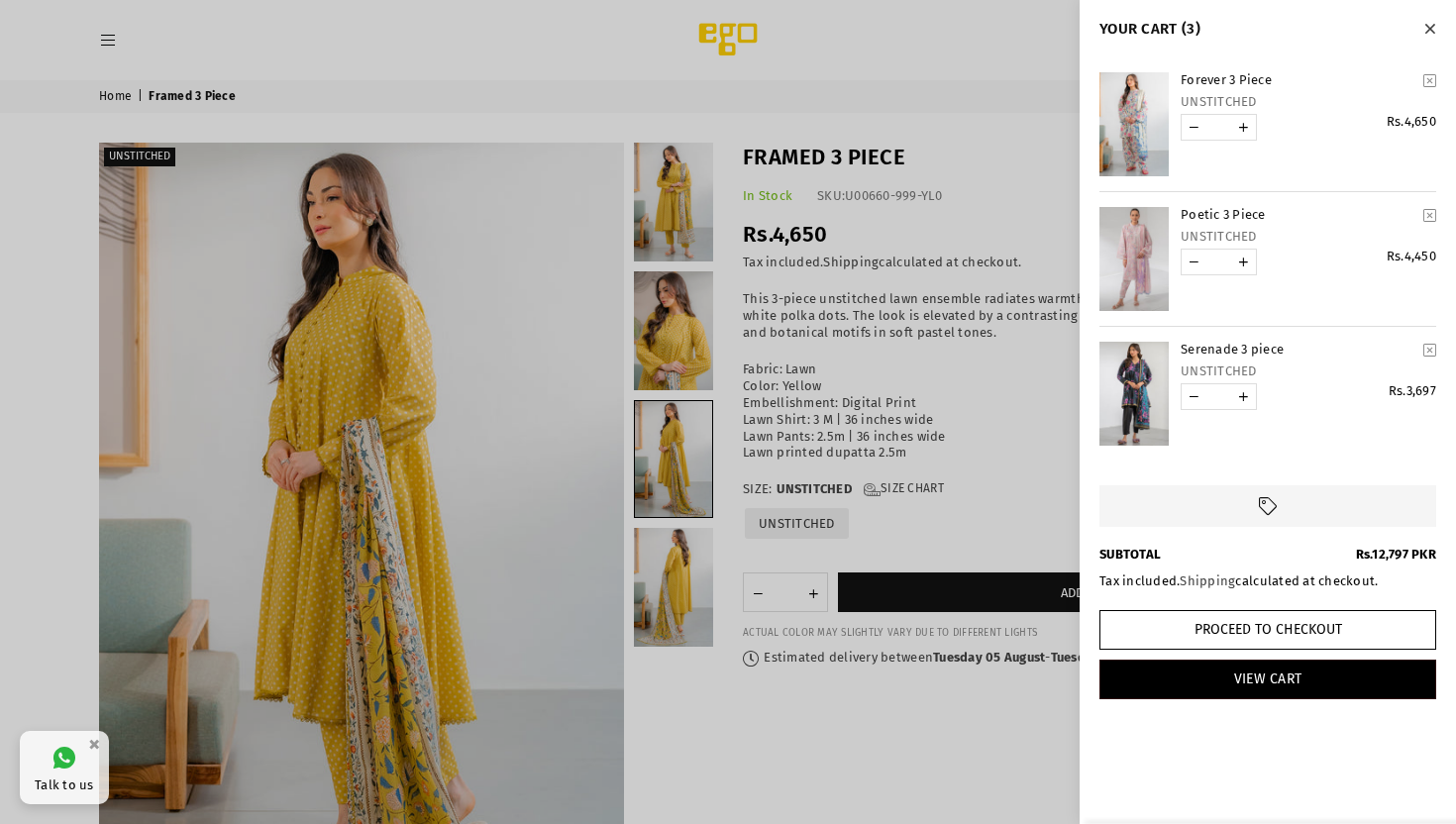 click at bounding box center (1429, 215) 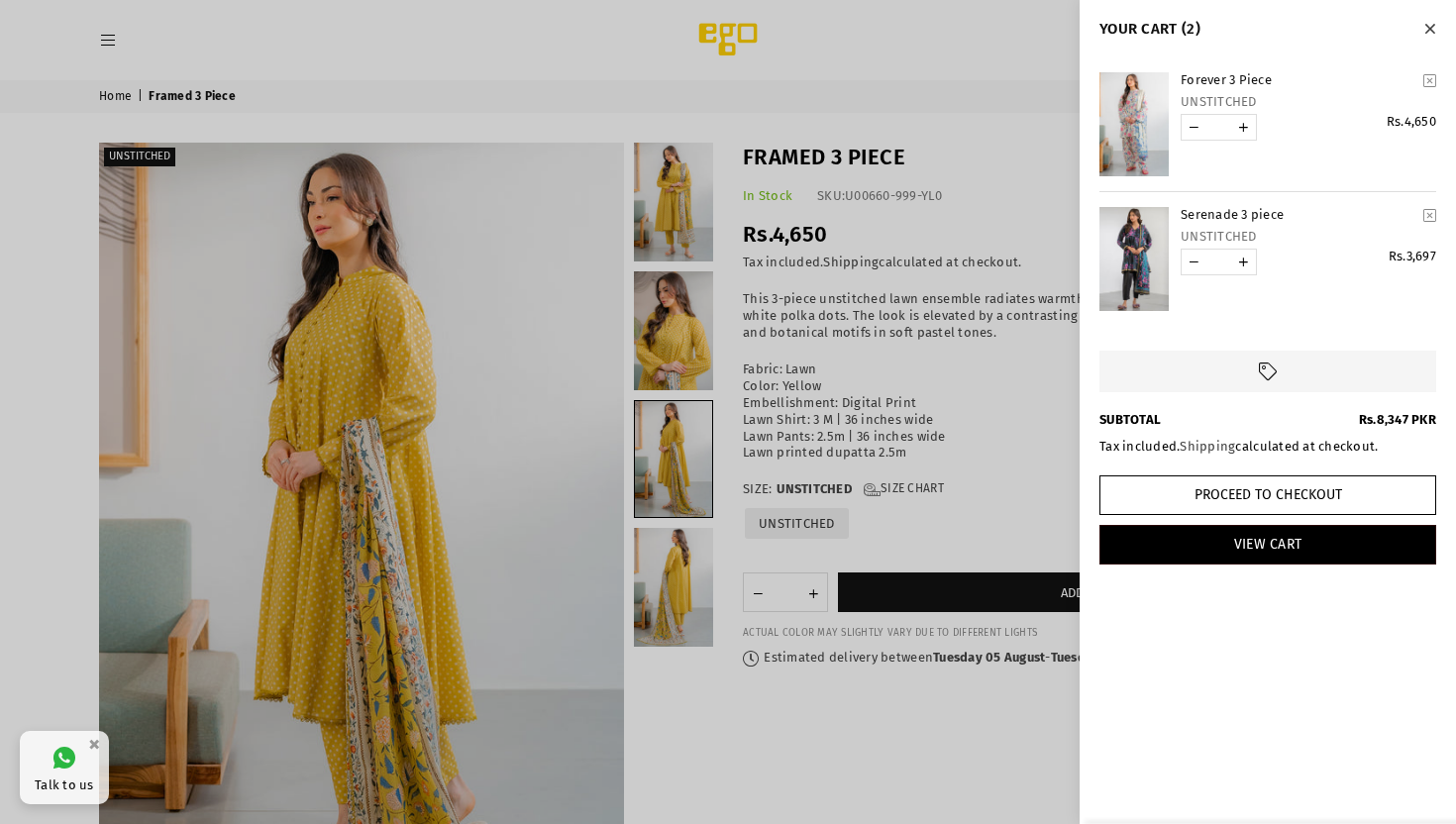 click at bounding box center (728, 412) 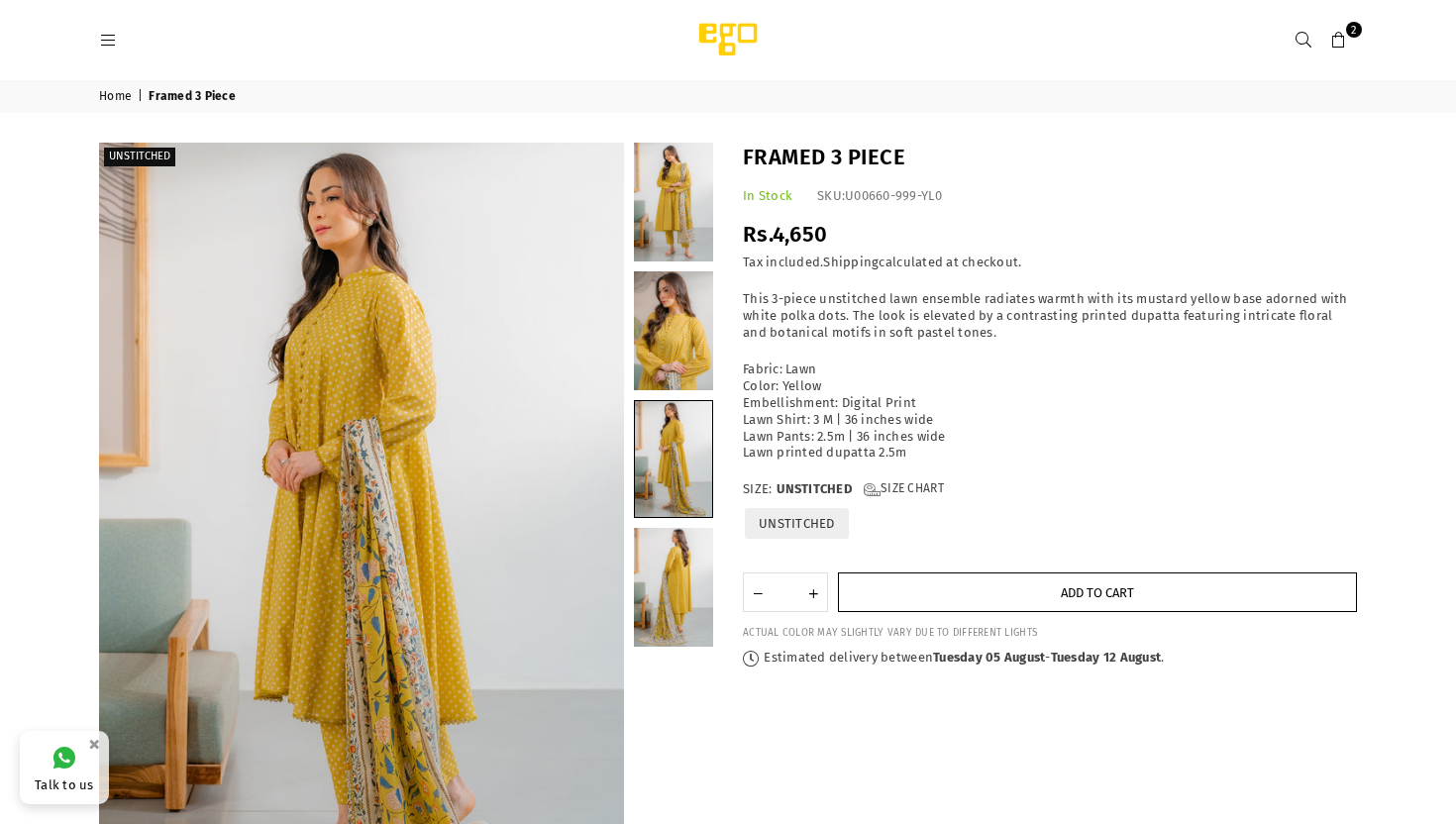 click on "Add to cart" at bounding box center (1097, 592) 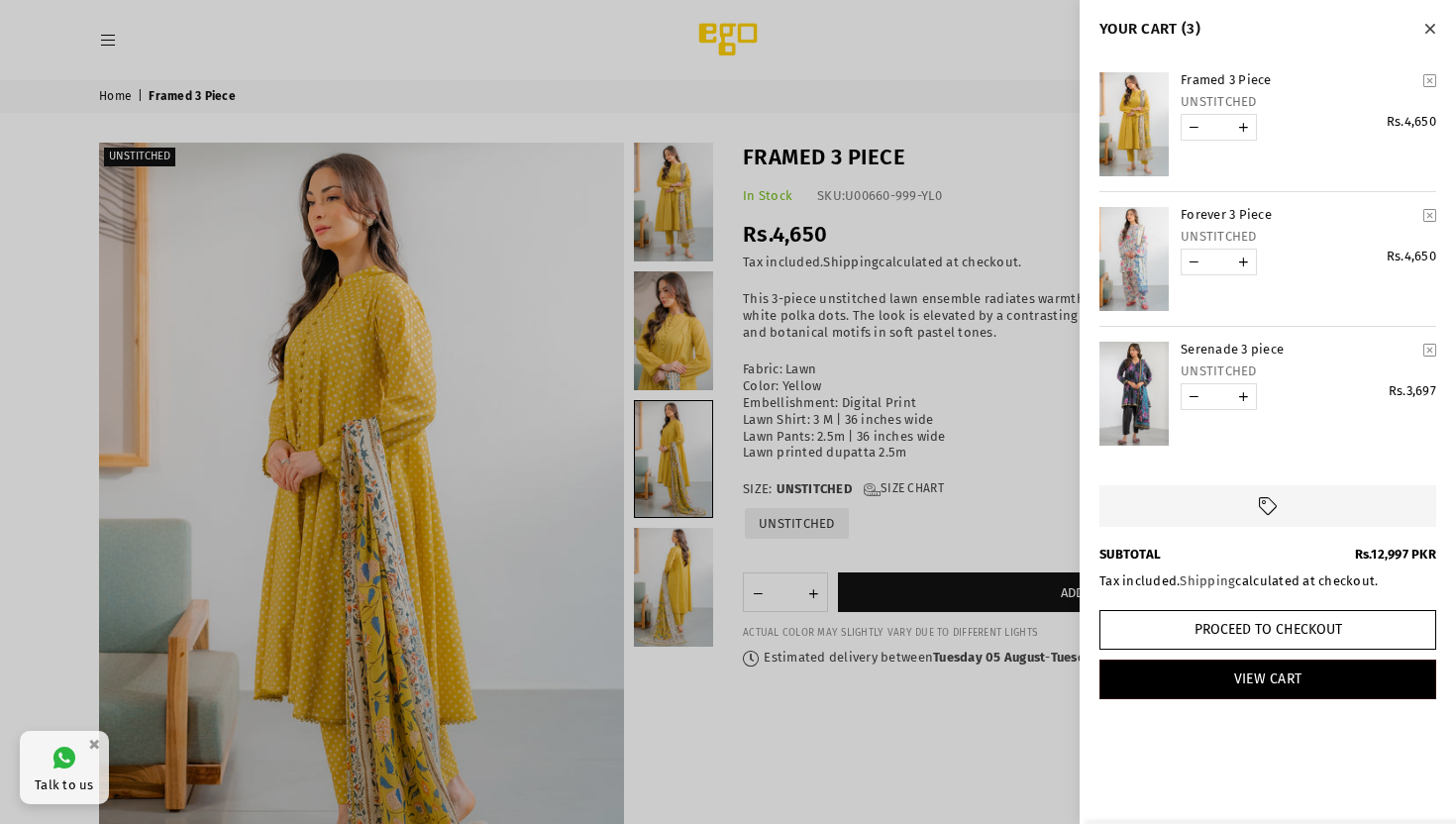 click at bounding box center [1429, 350] 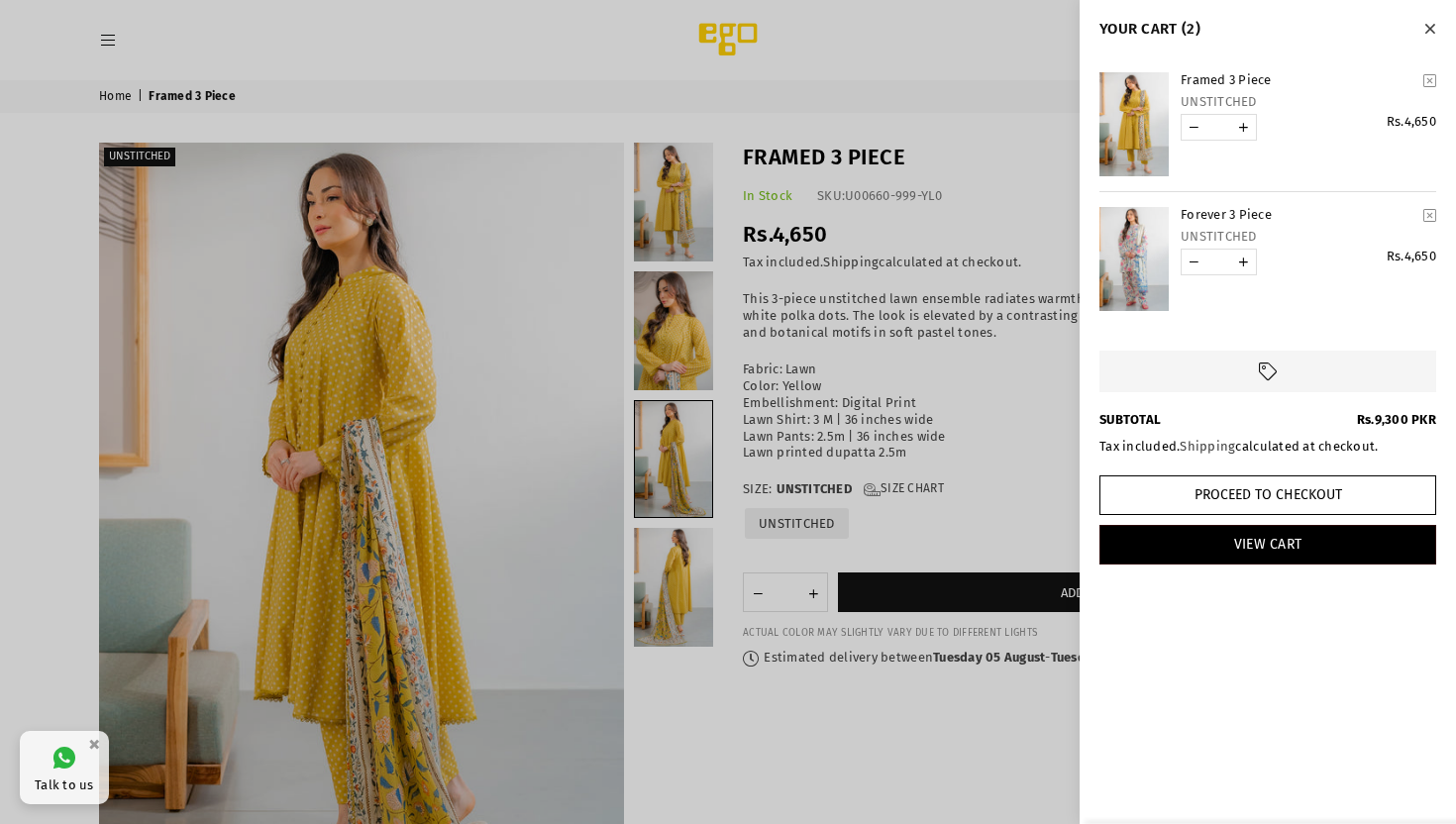 click at bounding box center [1429, 215] 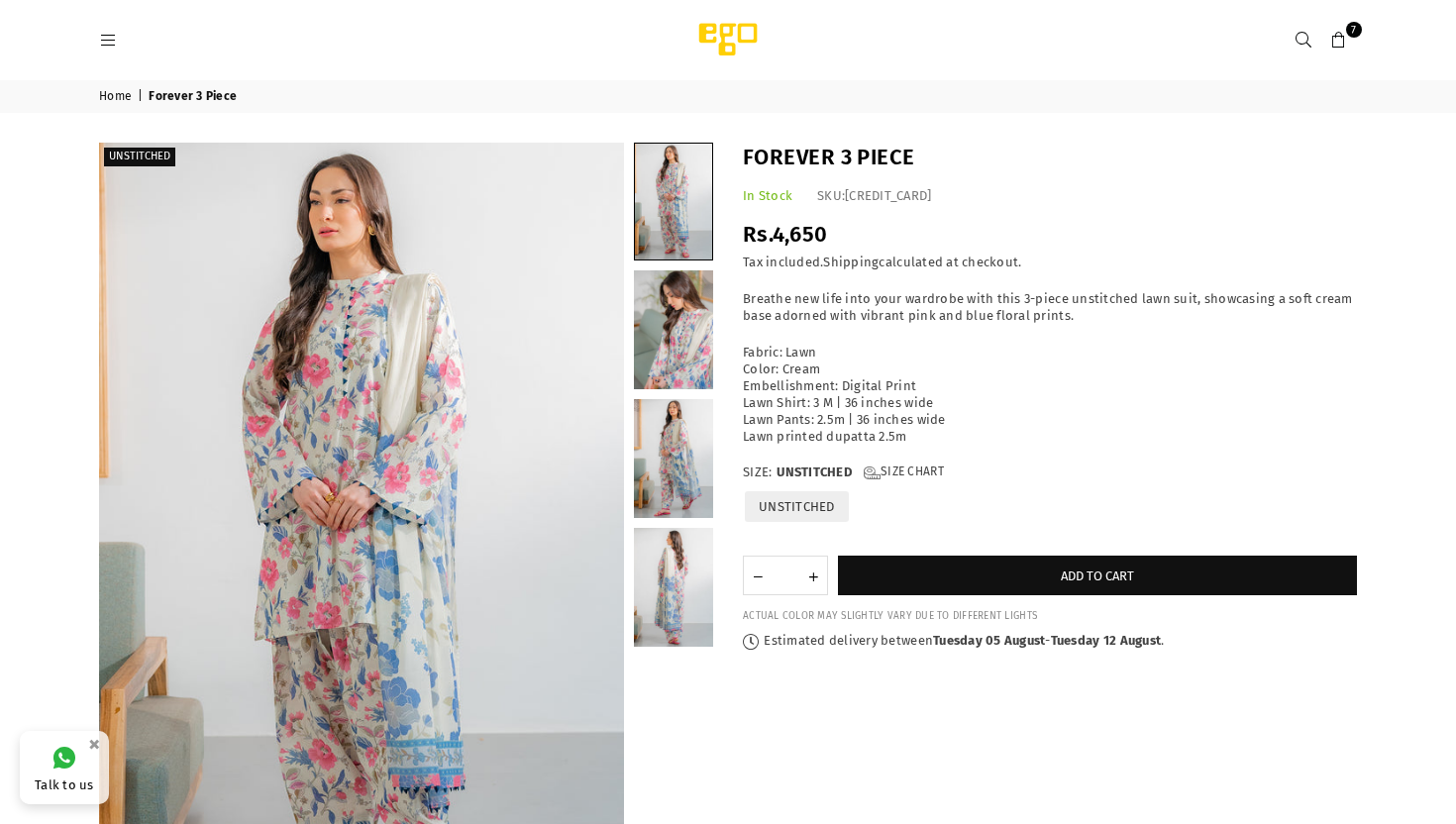 scroll, scrollTop: 0, scrollLeft: 0, axis: both 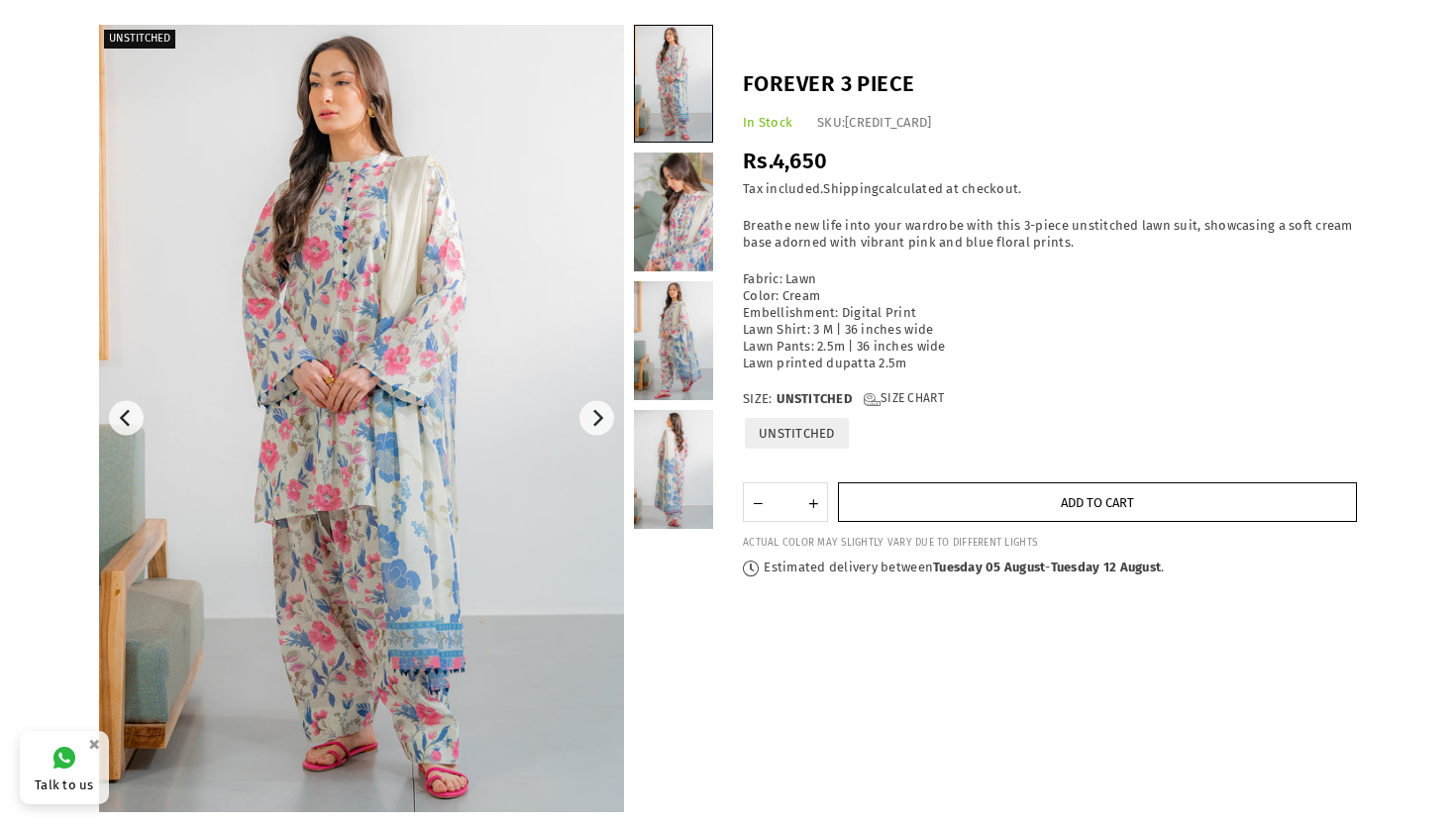 click on "Add to cart" at bounding box center (1097, 503) 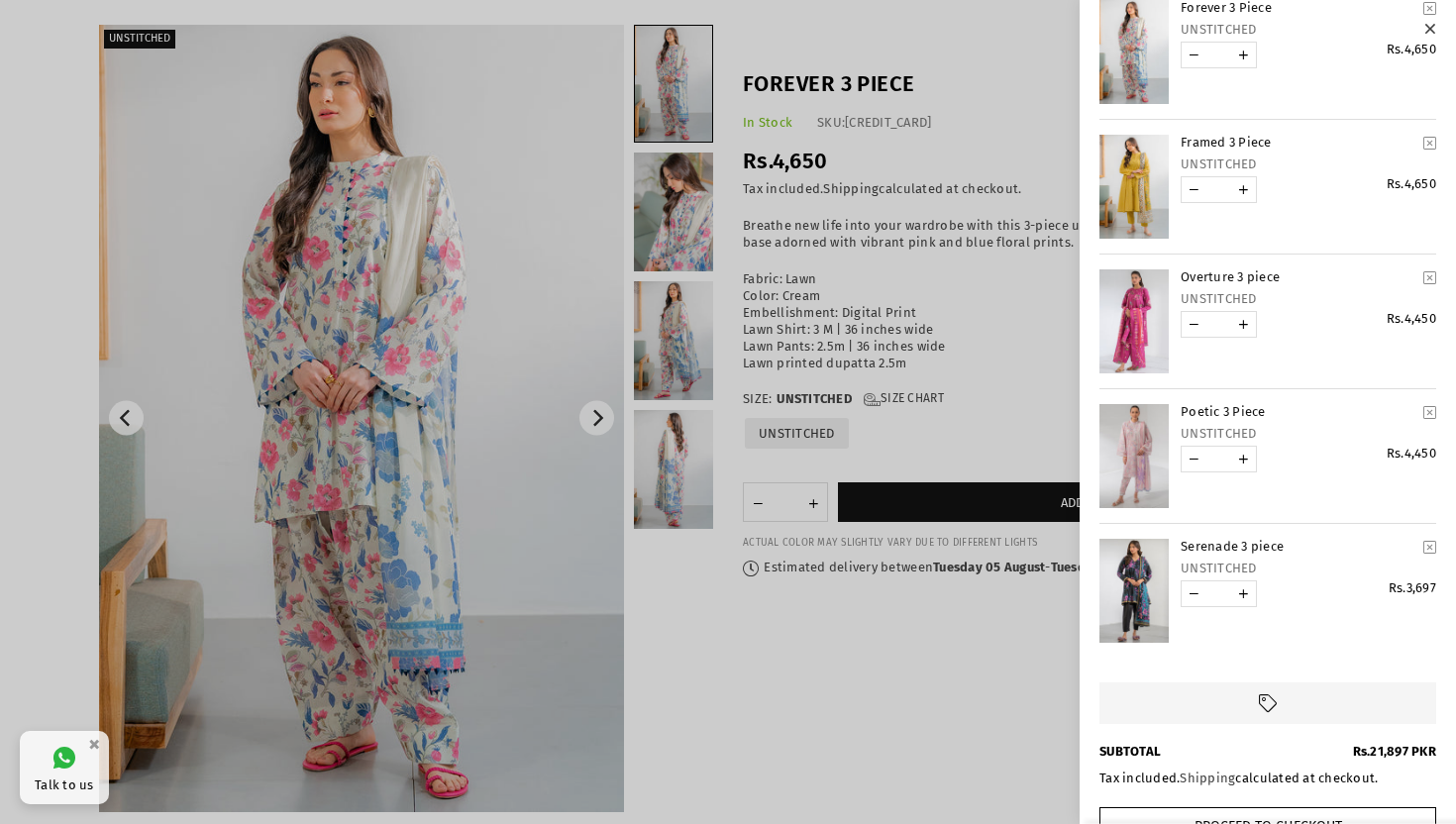 scroll, scrollTop: 169, scrollLeft: 0, axis: vertical 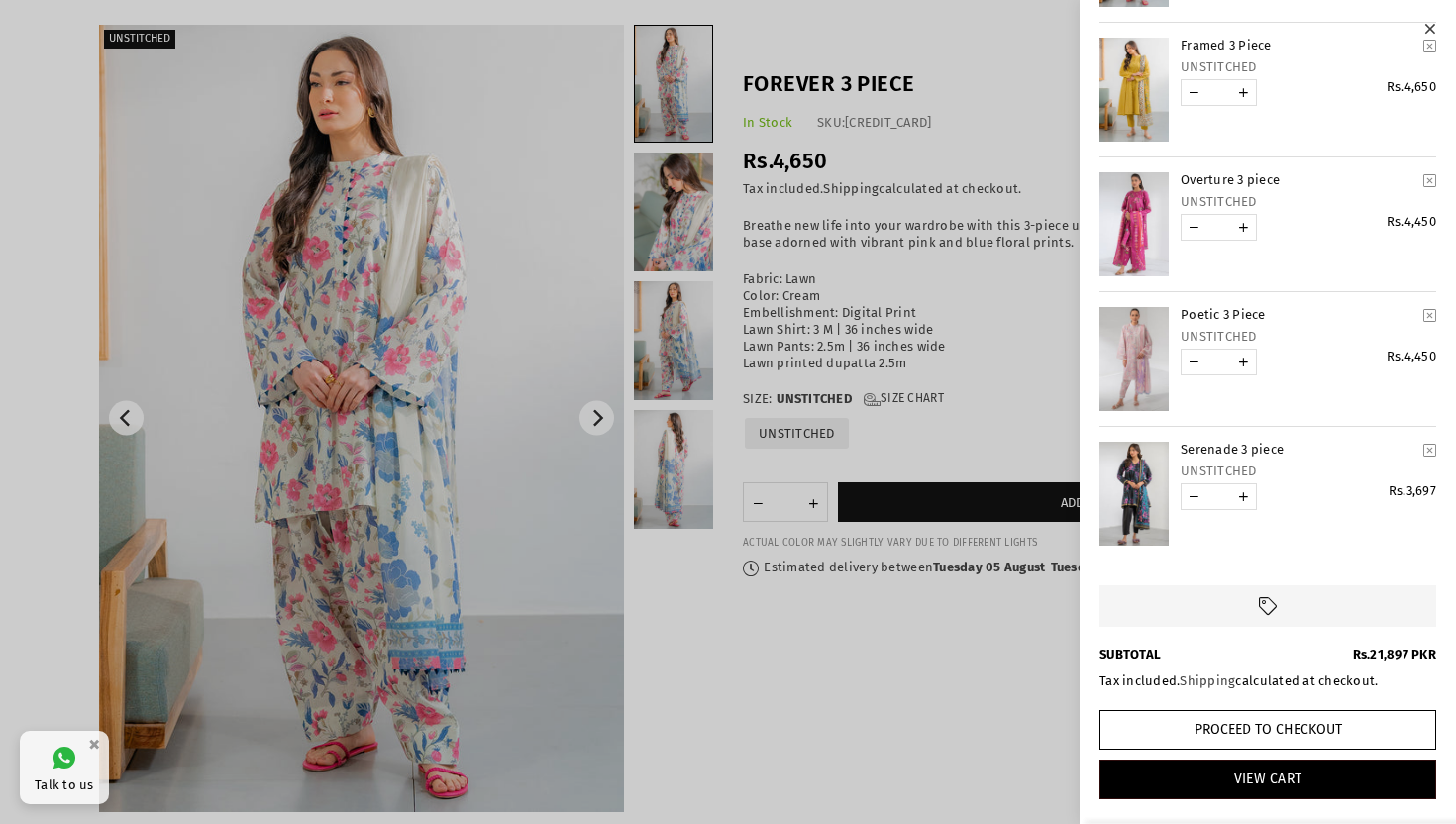 click at bounding box center [728, 412] 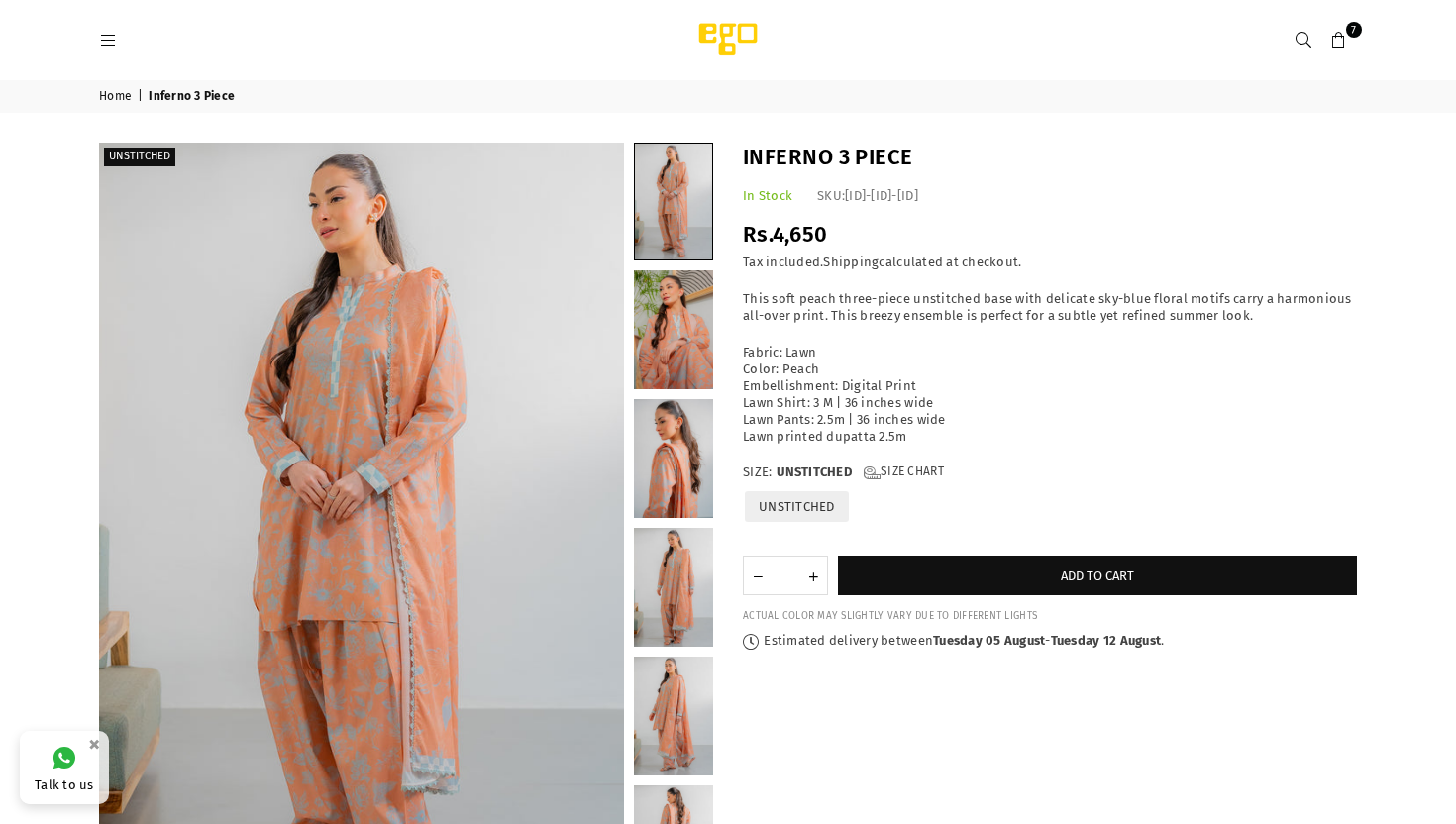 scroll, scrollTop: 0, scrollLeft: 0, axis: both 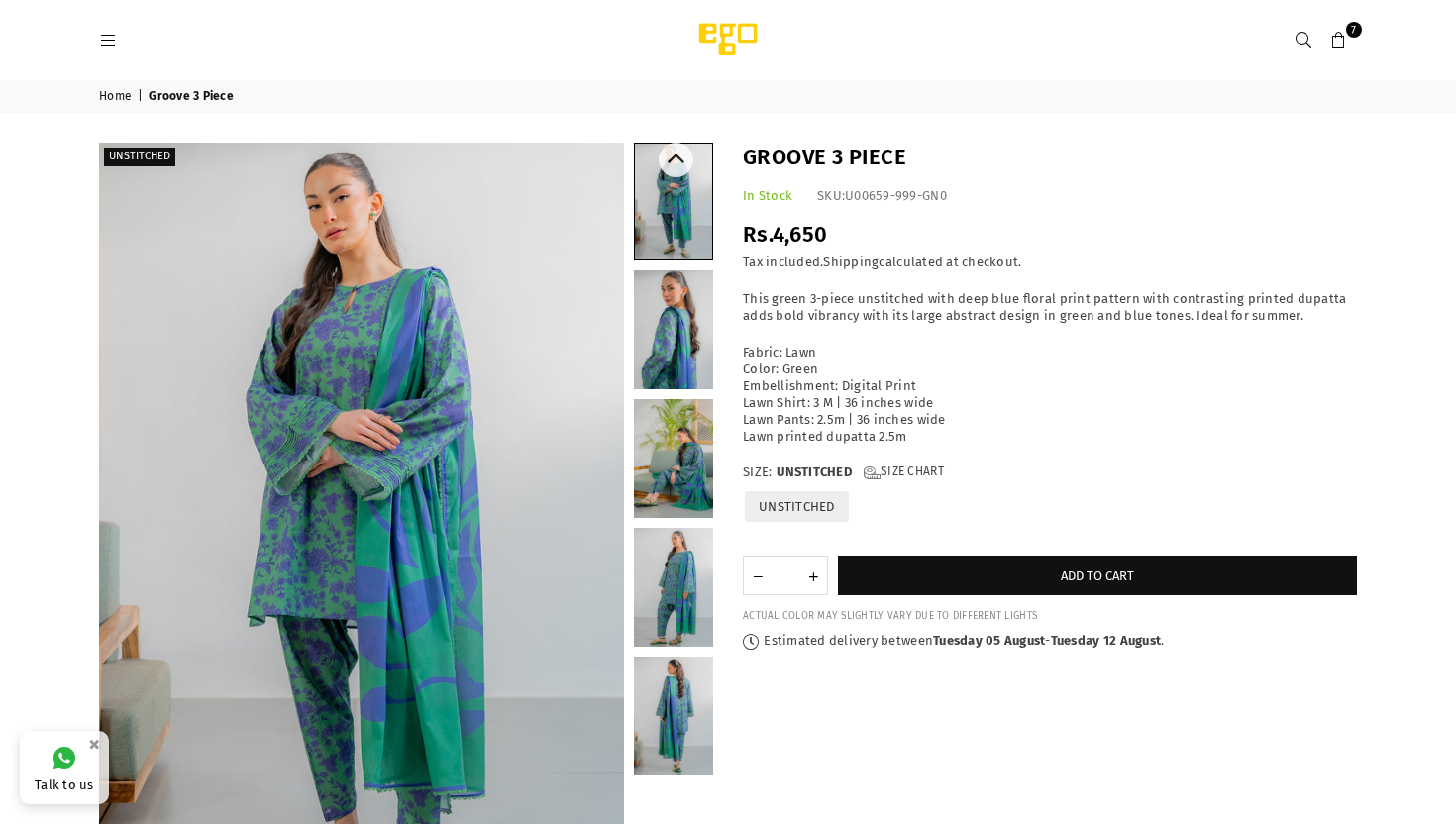 click at bounding box center (674, 459) 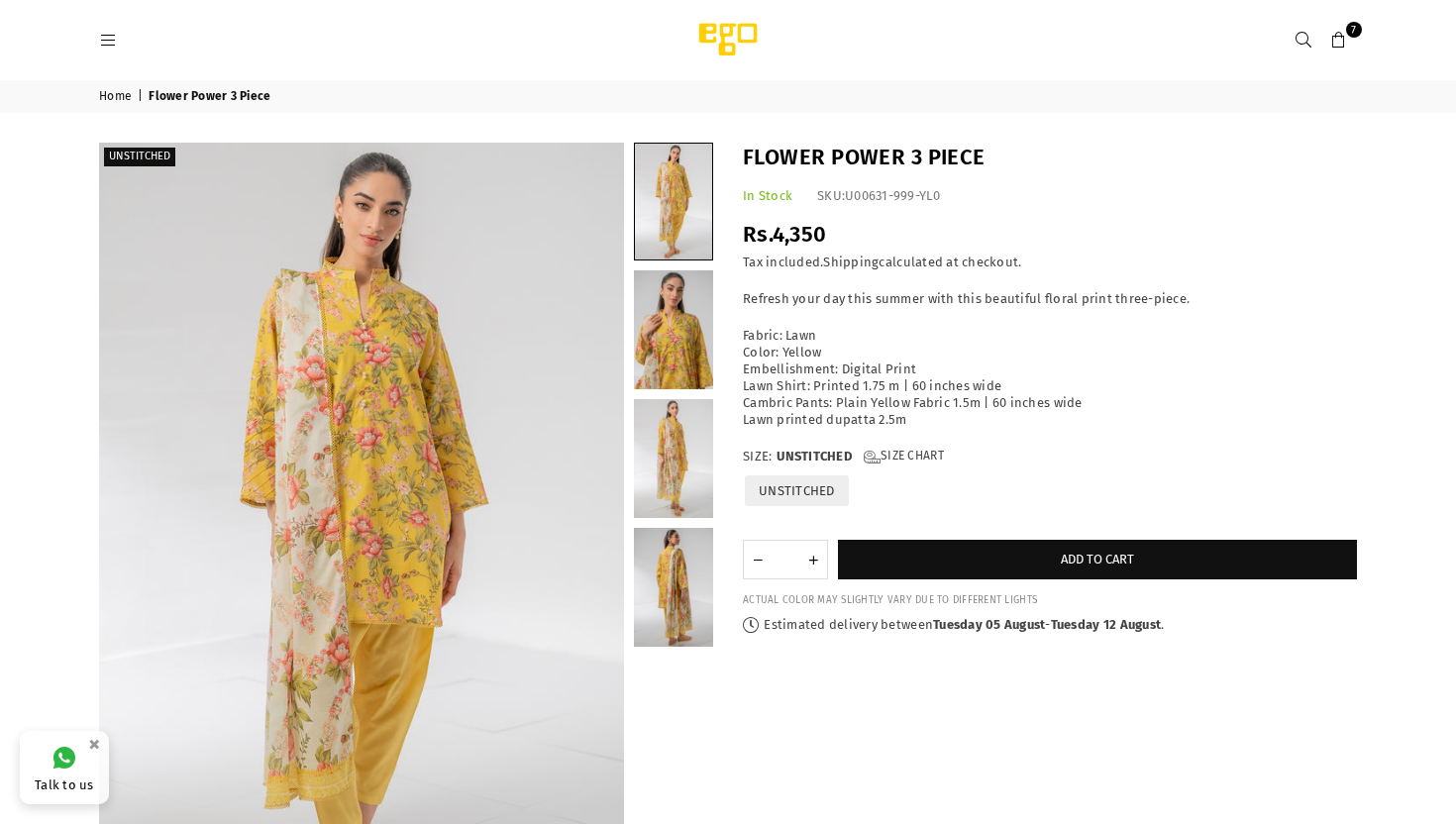 scroll, scrollTop: 0, scrollLeft: 0, axis: both 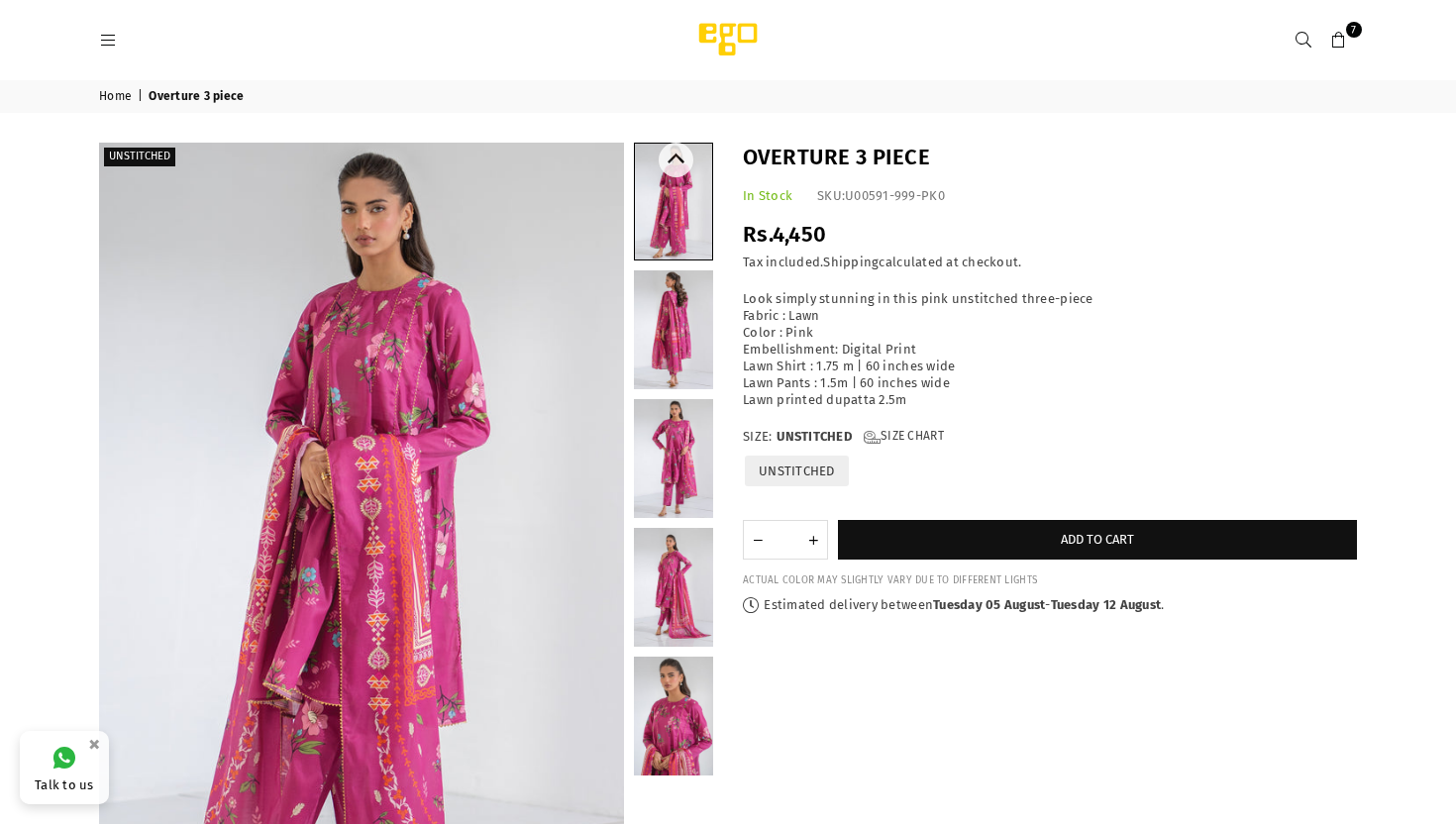 click at bounding box center [674, 587] 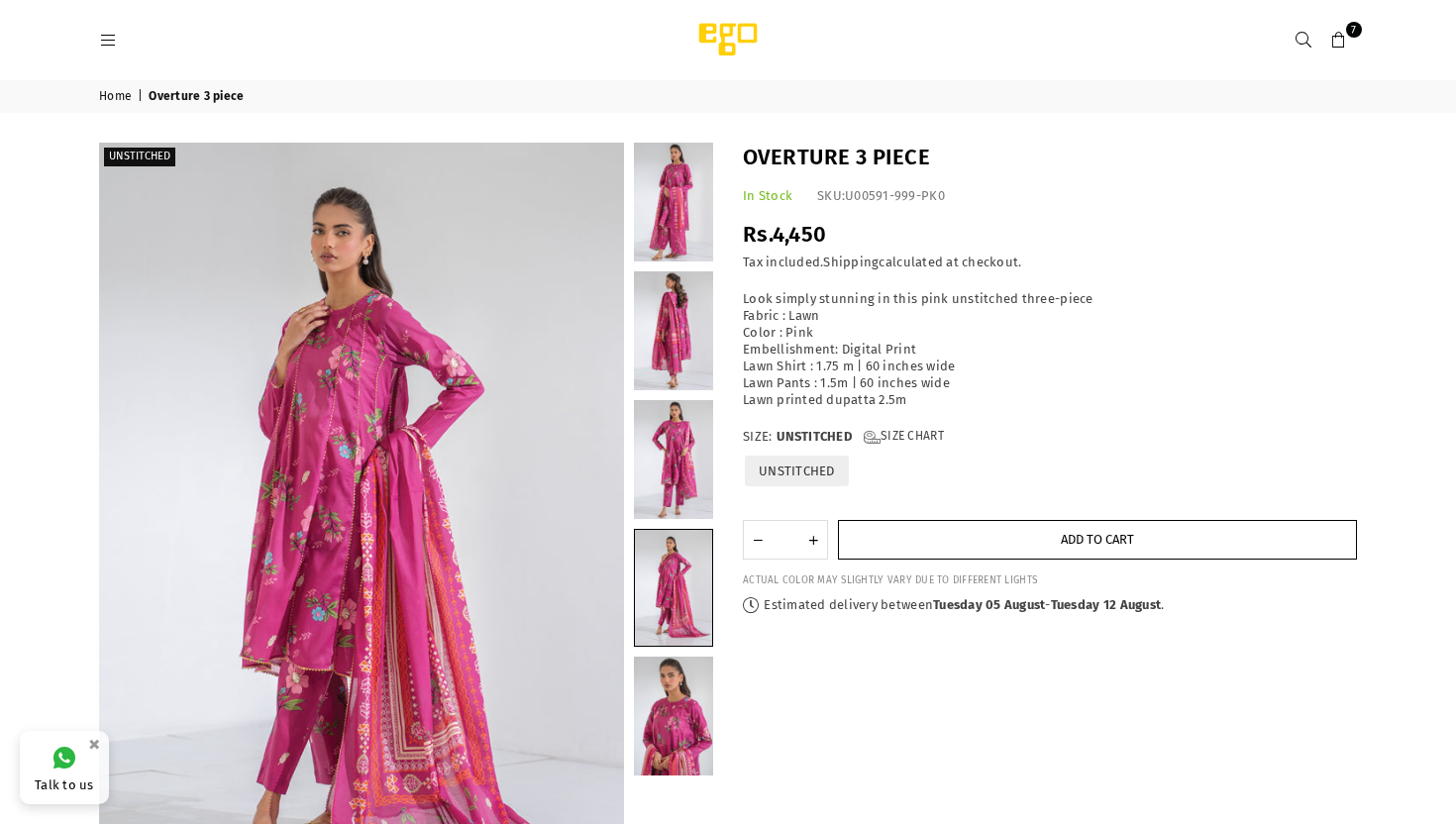 click on "Add to cart" at bounding box center [1097, 539] 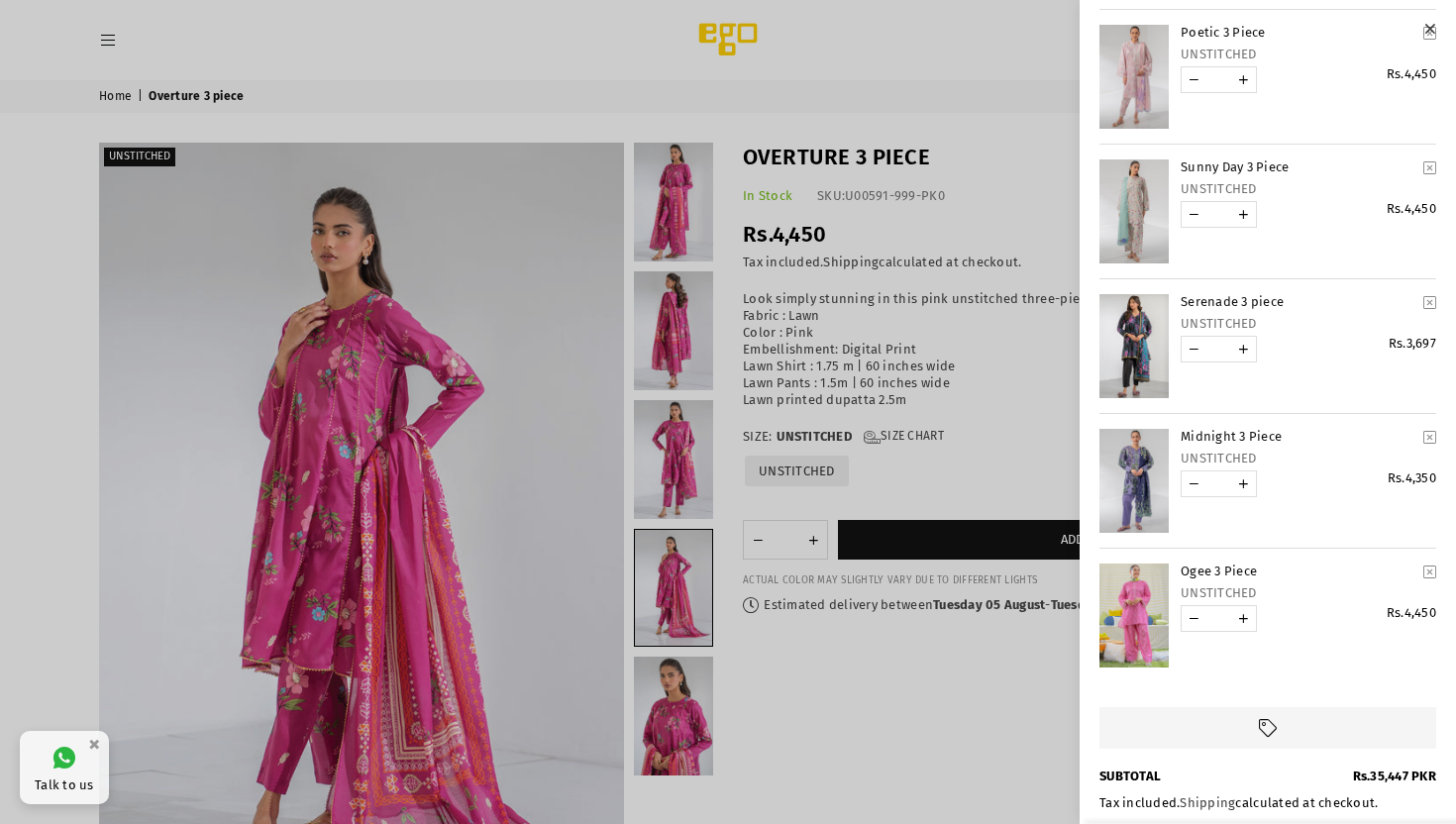 scroll, scrollTop: 465, scrollLeft: 0, axis: vertical 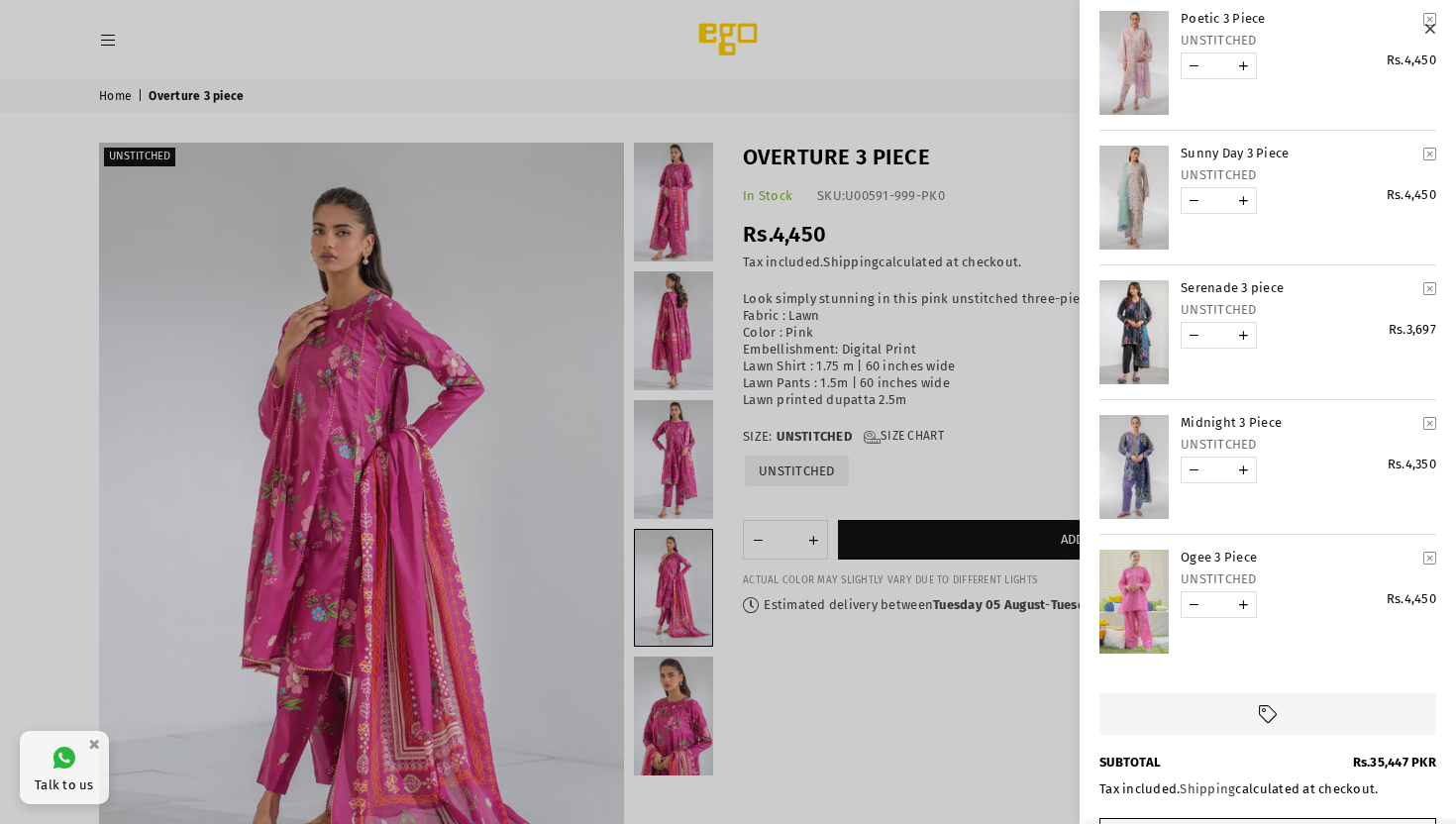click at bounding box center (1429, 558) 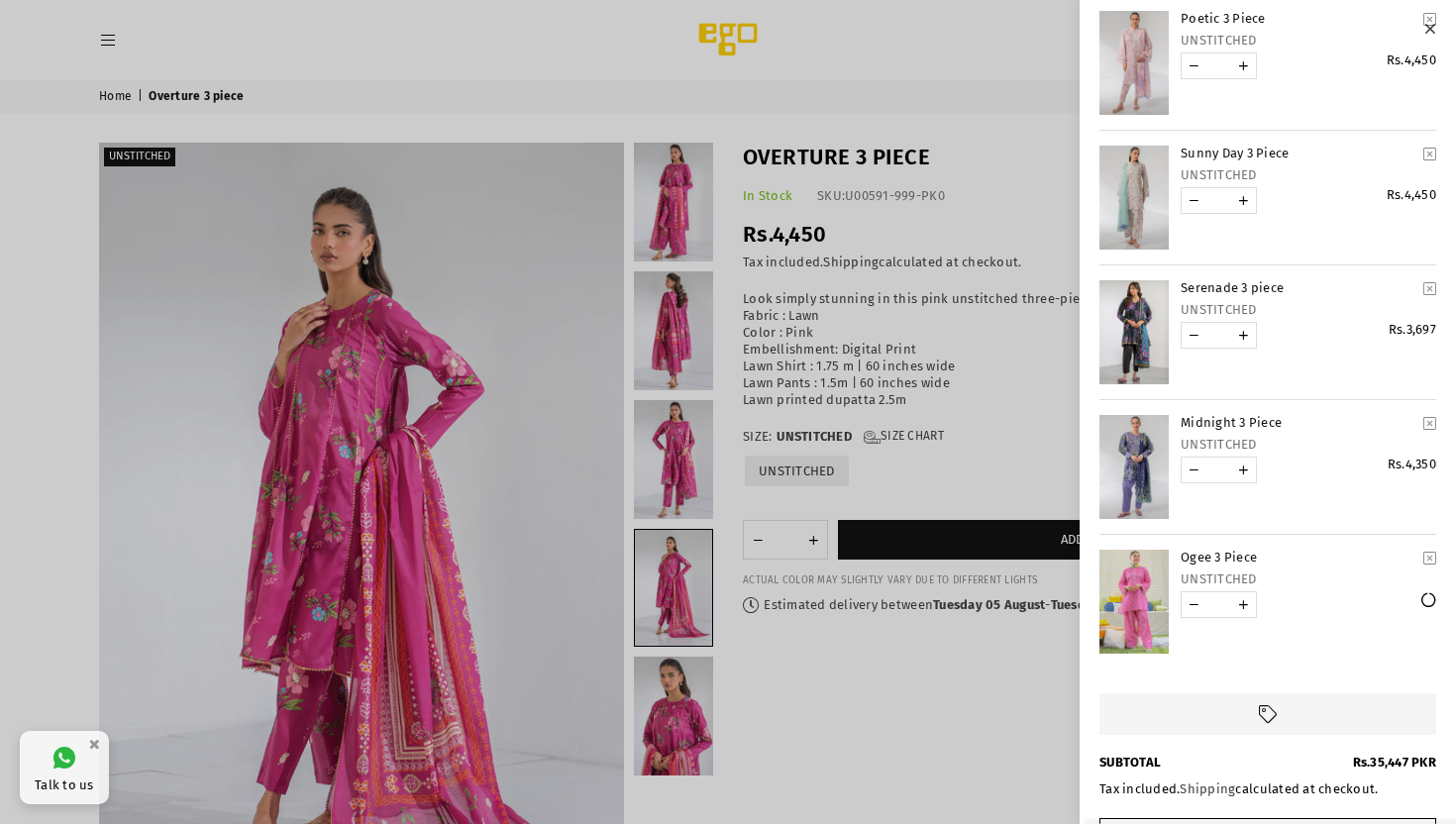 scroll, scrollTop: 439, scrollLeft: 0, axis: vertical 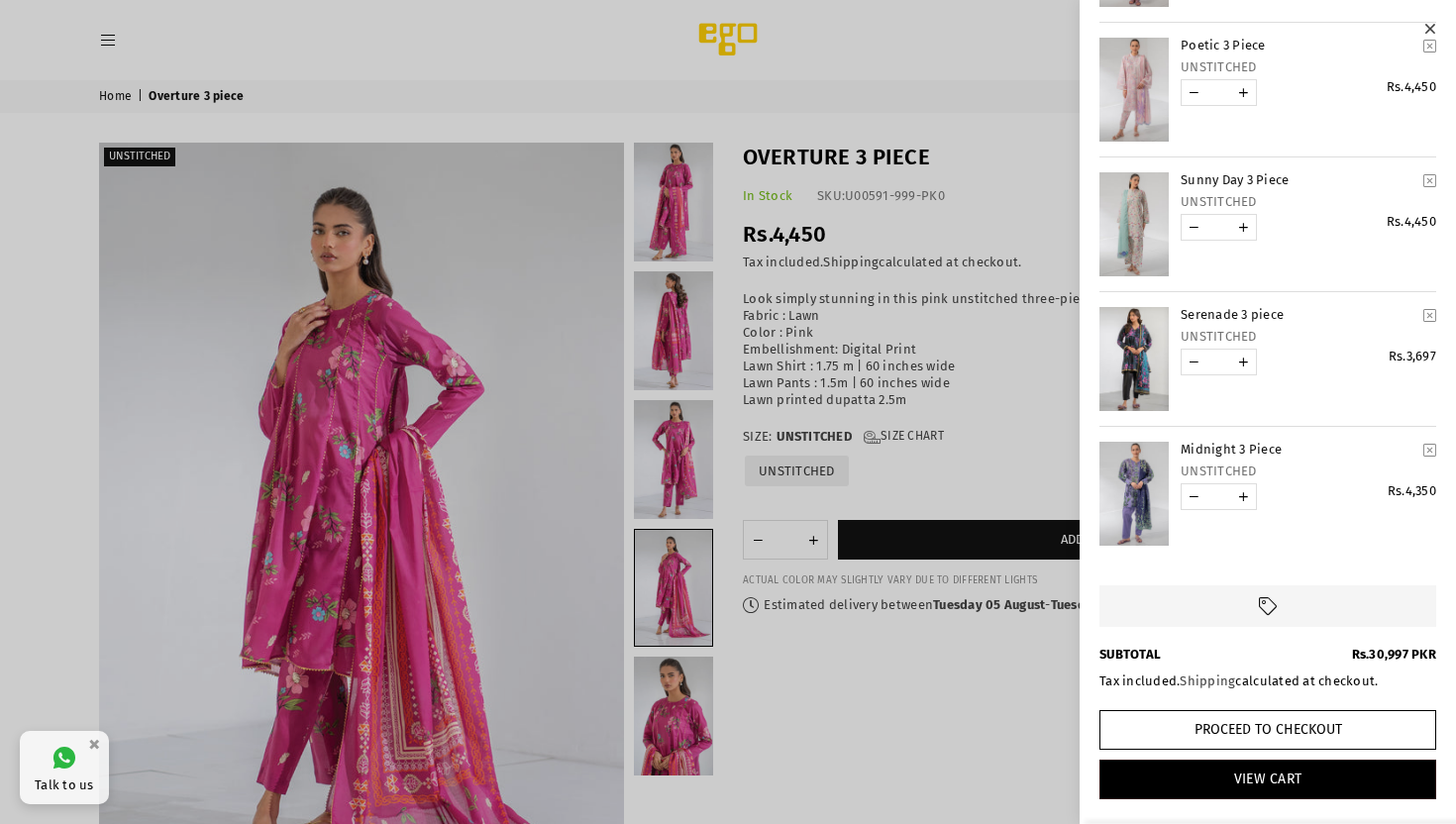click at bounding box center [1429, 450] 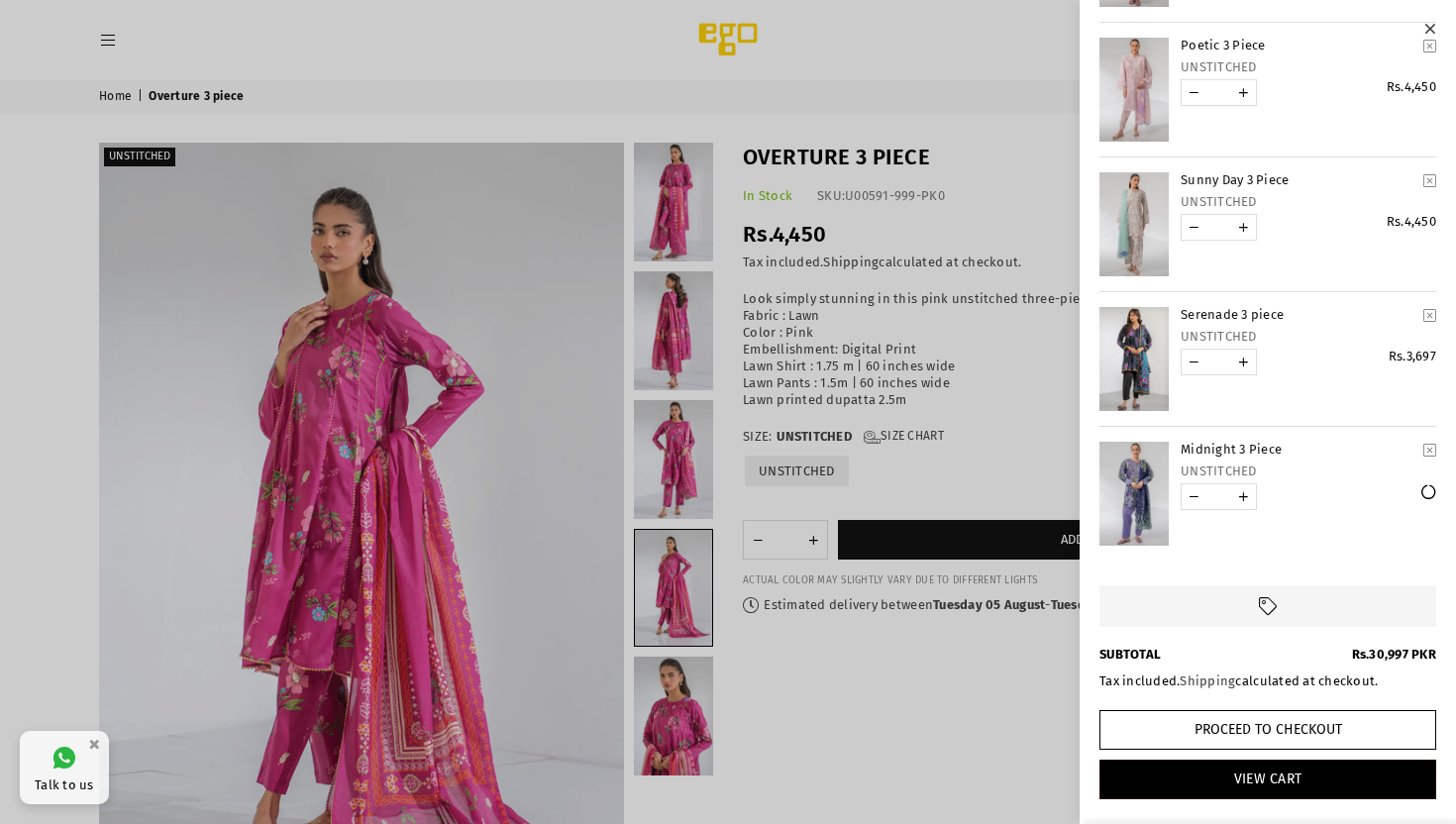 scroll, scrollTop: 304, scrollLeft: 0, axis: vertical 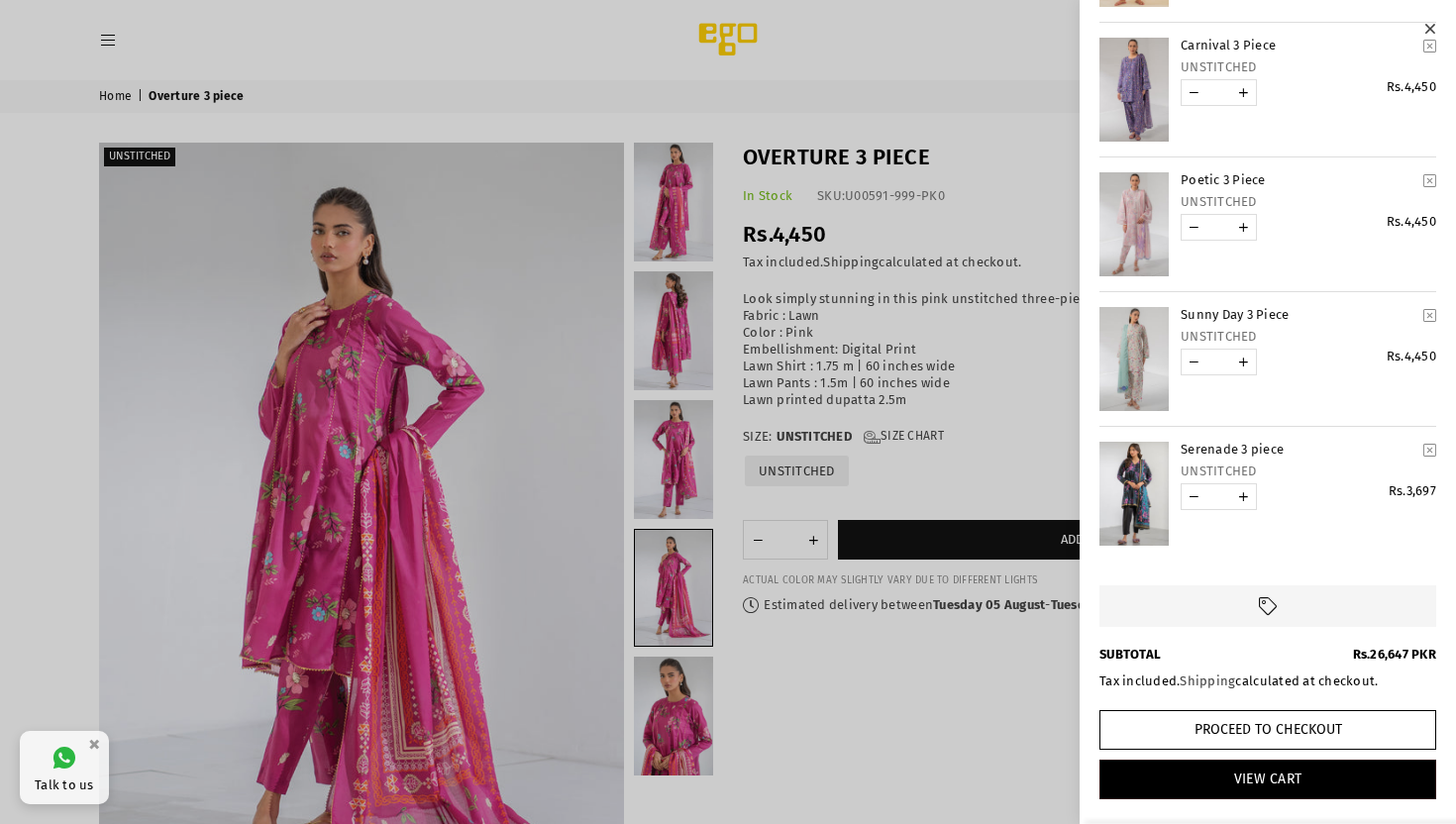 click at bounding box center (1429, 315) 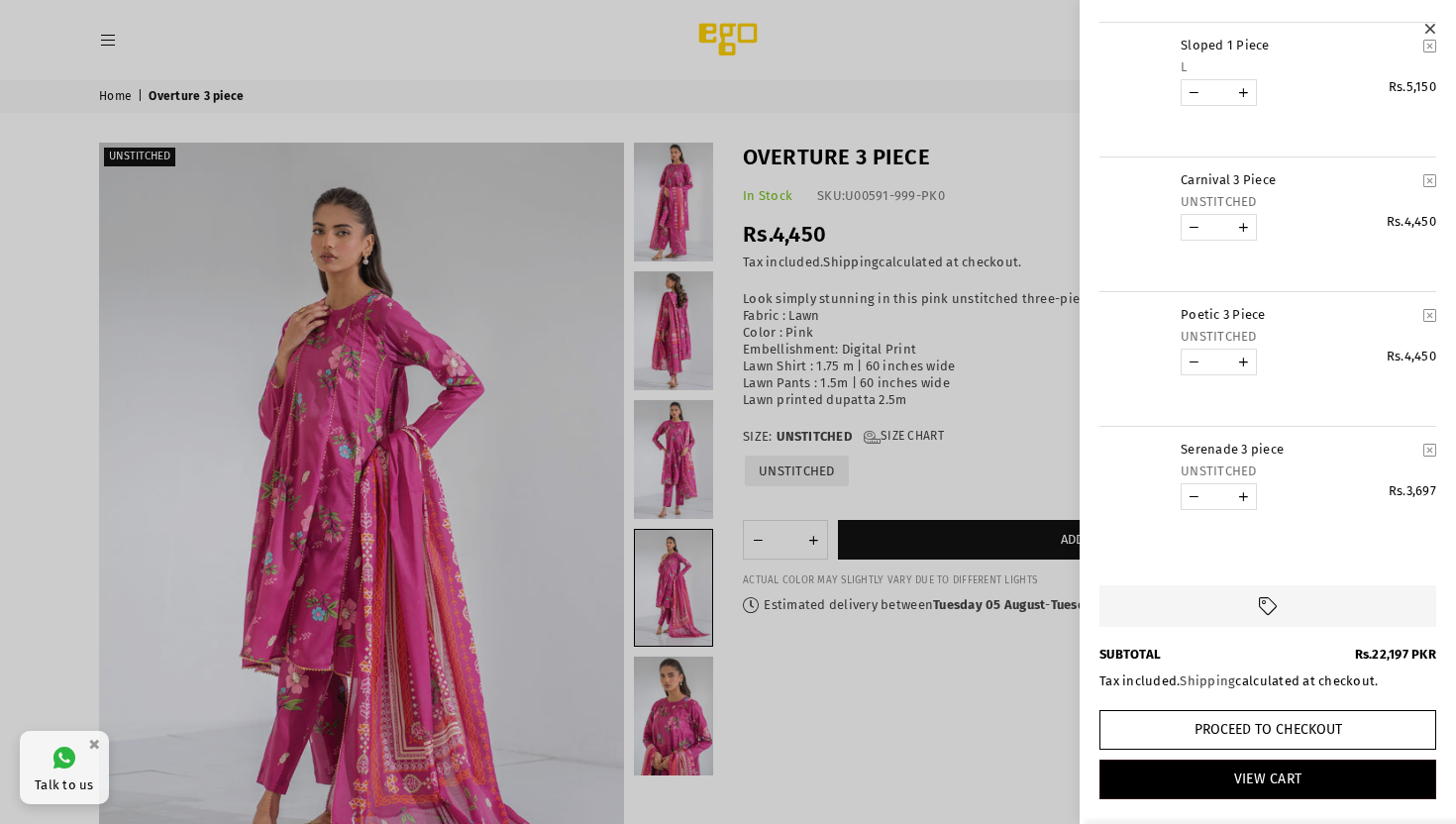 scroll, scrollTop: 169, scrollLeft: 0, axis: vertical 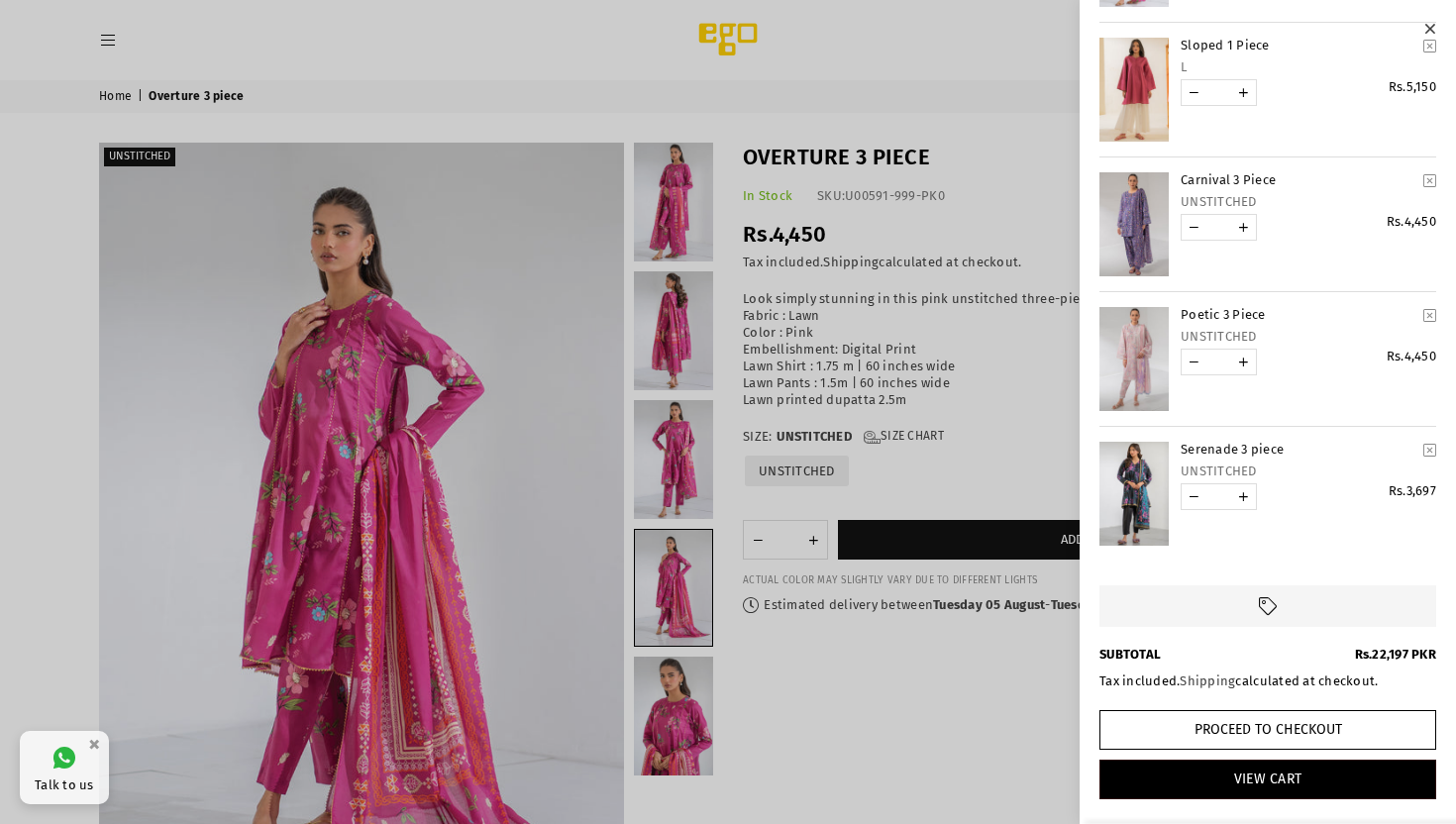 click at bounding box center (1429, 180) 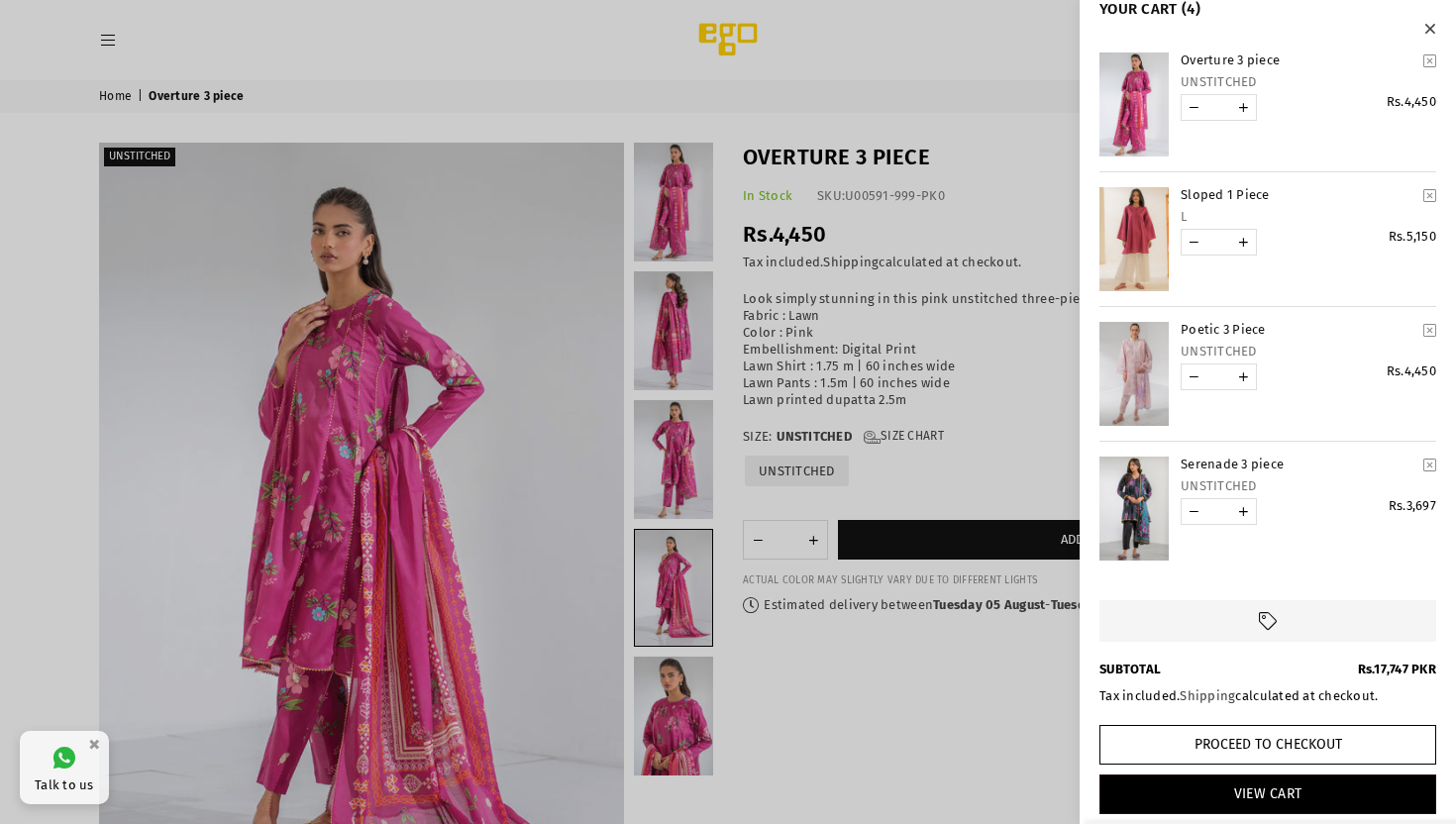 scroll, scrollTop: 0, scrollLeft: 0, axis: both 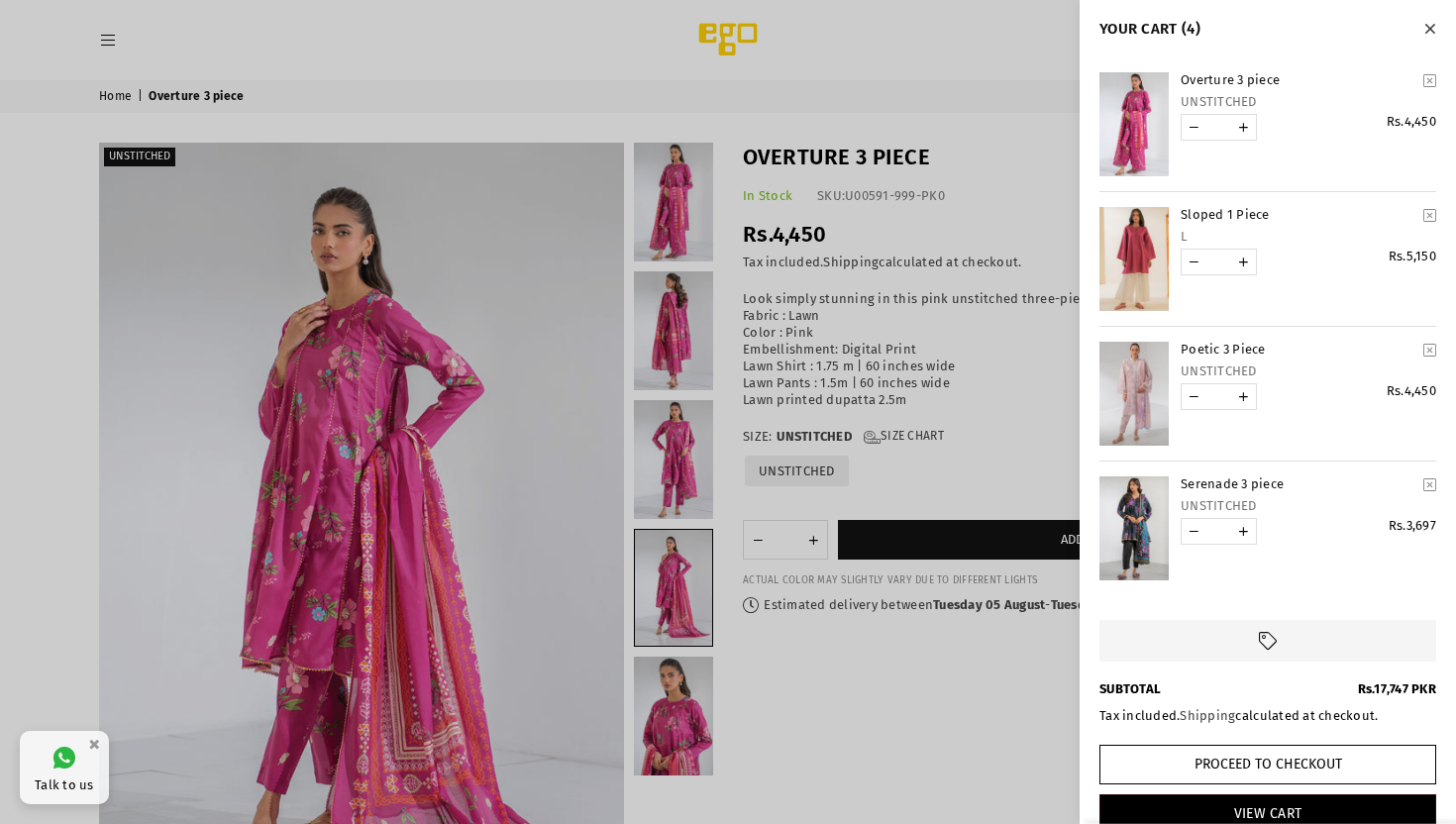 click at bounding box center [1429, 215] 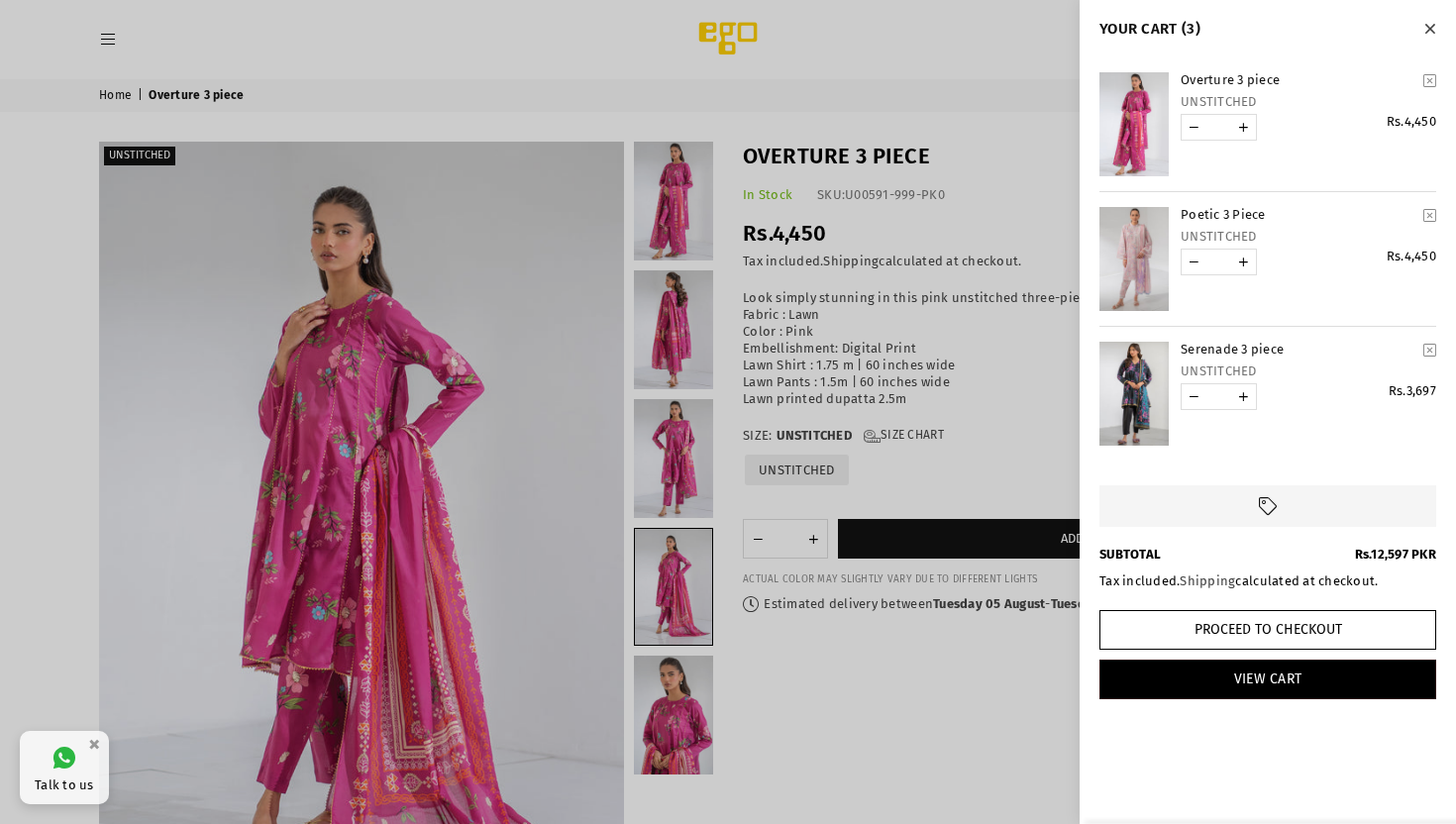 scroll, scrollTop: 6, scrollLeft: 0, axis: vertical 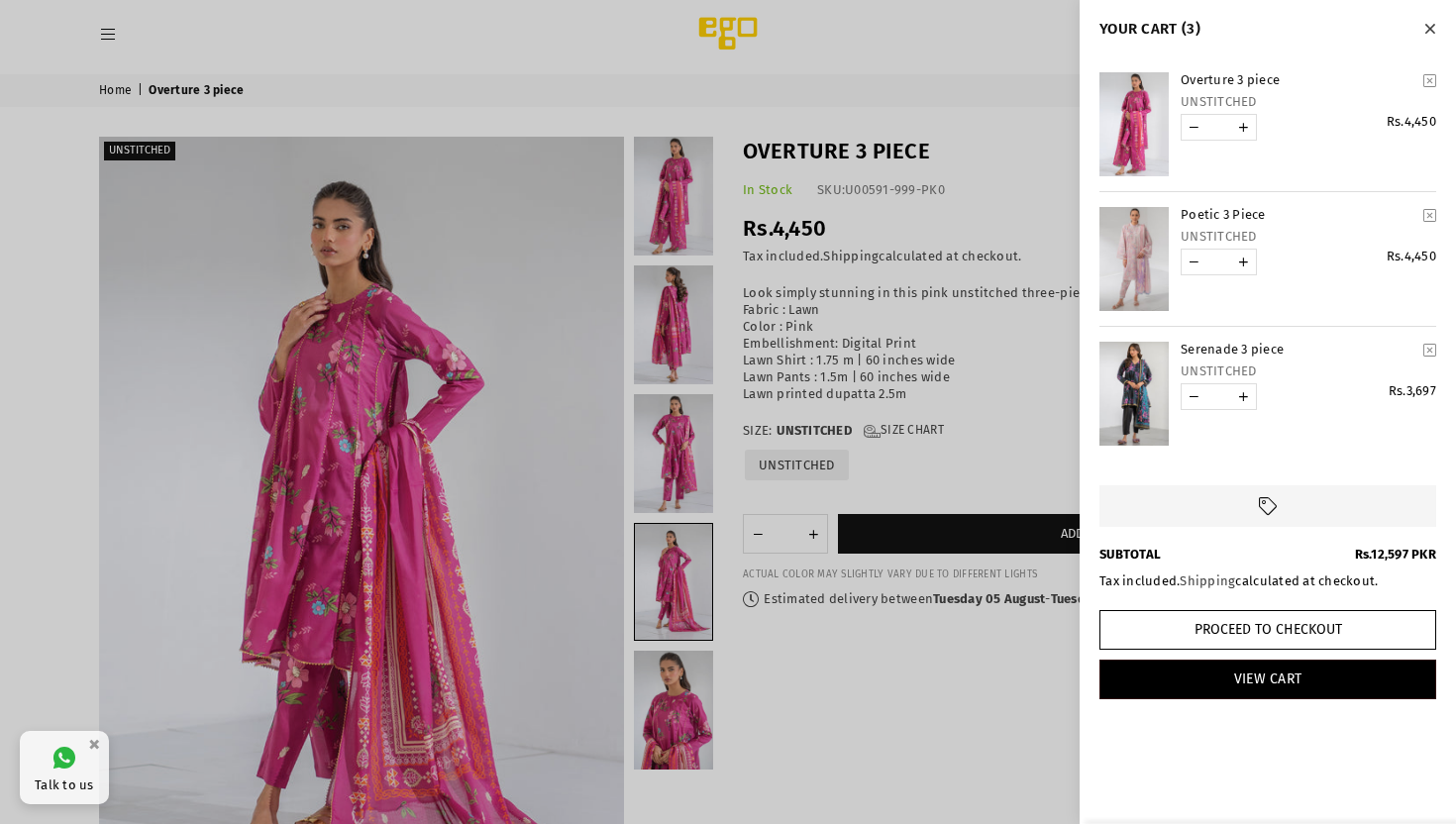 click at bounding box center (728, 412) 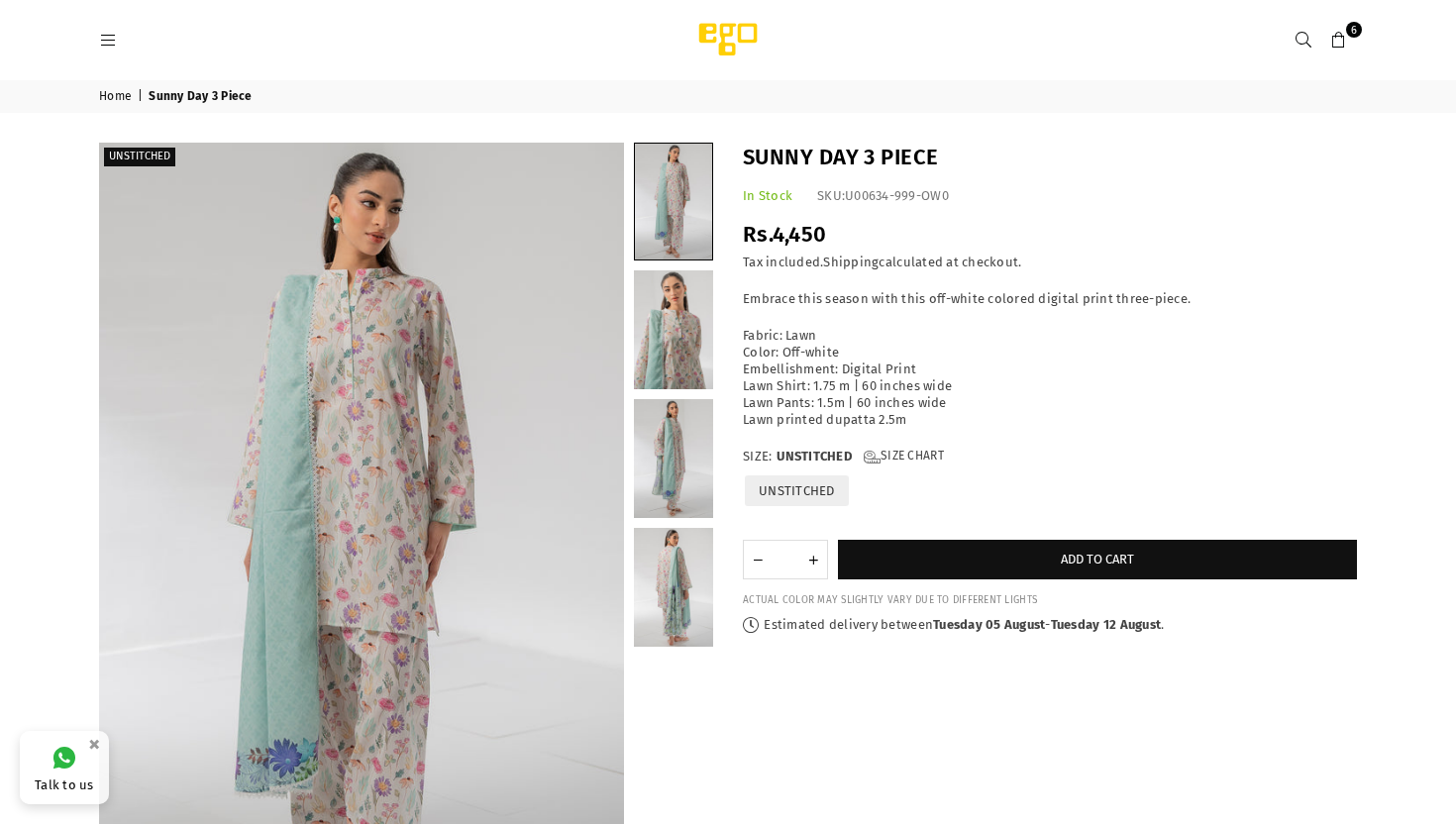 scroll, scrollTop: 0, scrollLeft: 0, axis: both 